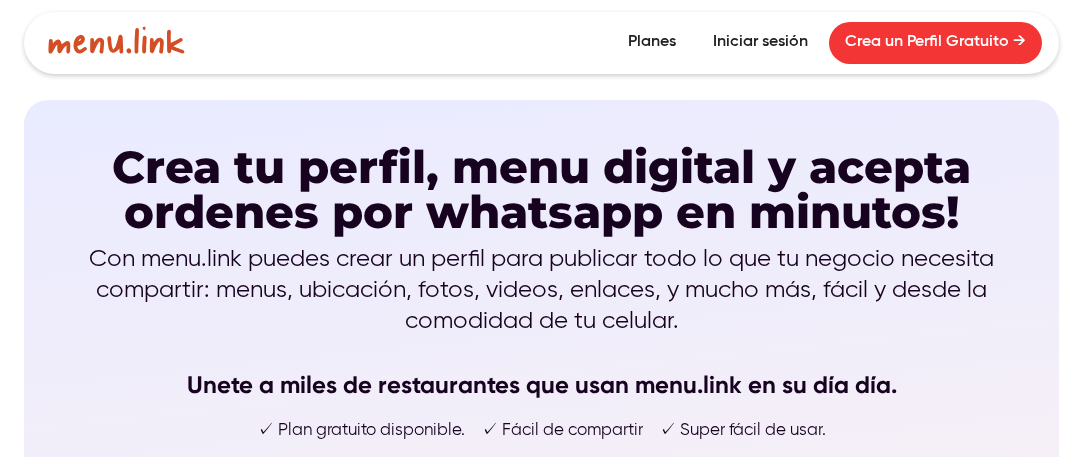 scroll, scrollTop: 300, scrollLeft: 0, axis: vertical 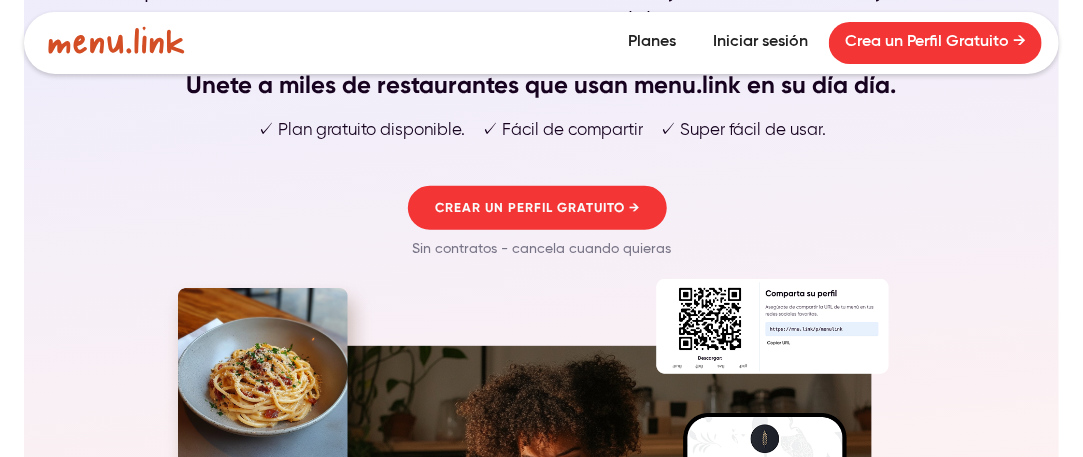 click on "Crea un Perfil Gratuito →" at bounding box center [935, 43] 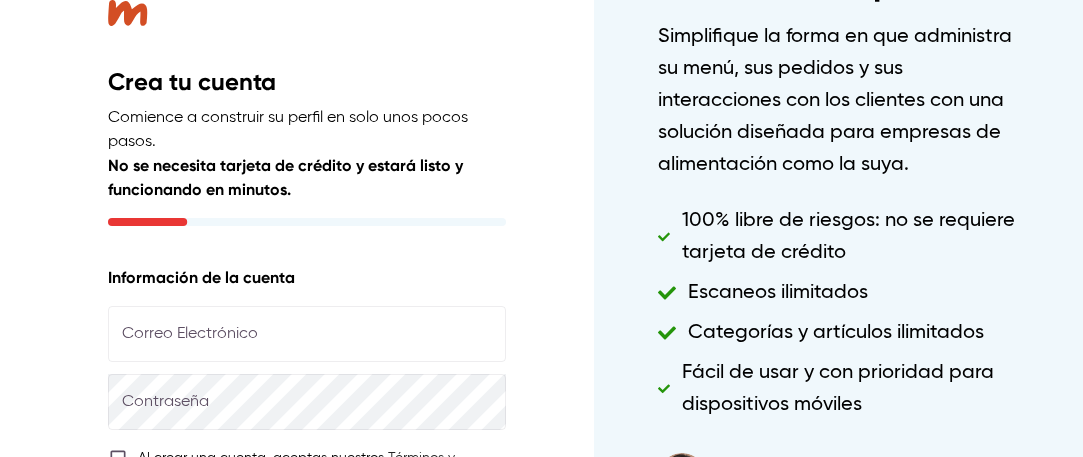 scroll, scrollTop: 0, scrollLeft: 0, axis: both 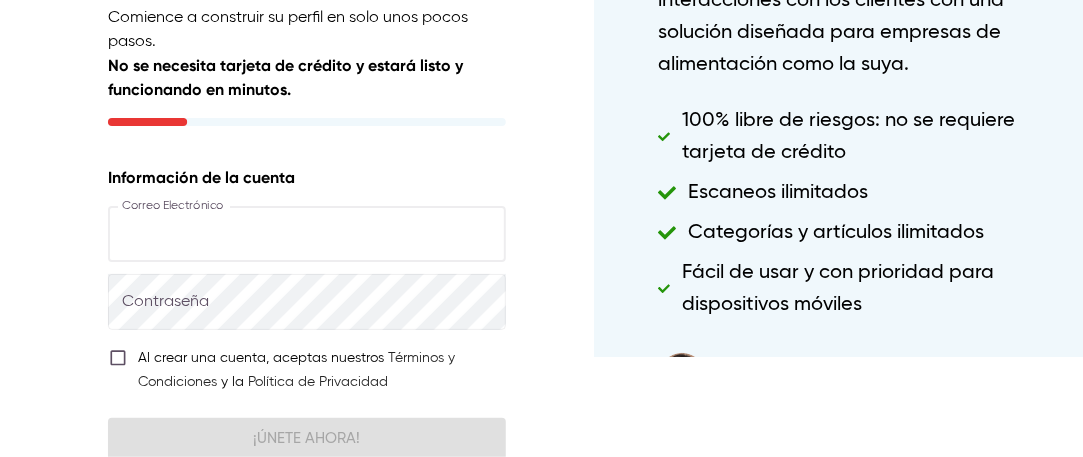 click at bounding box center (307, 234) 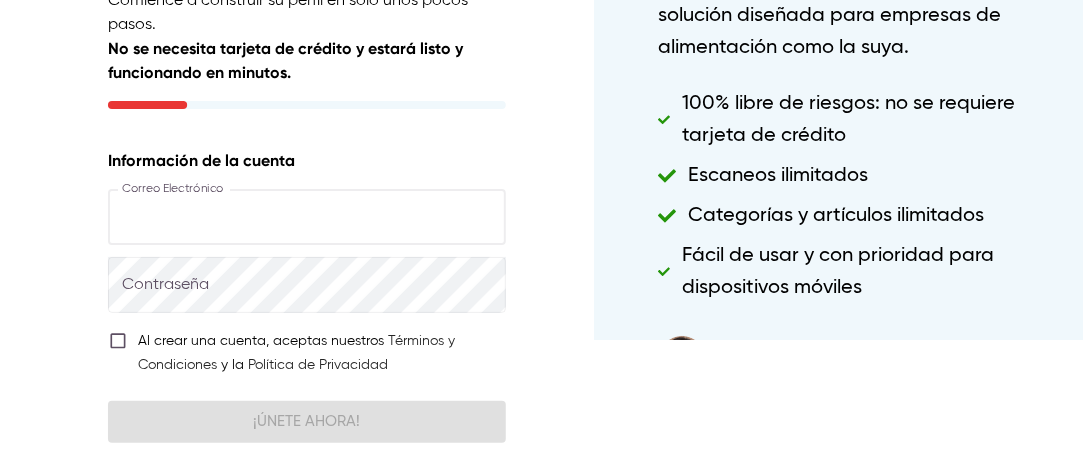 scroll, scrollTop: 216, scrollLeft: 0, axis: vertical 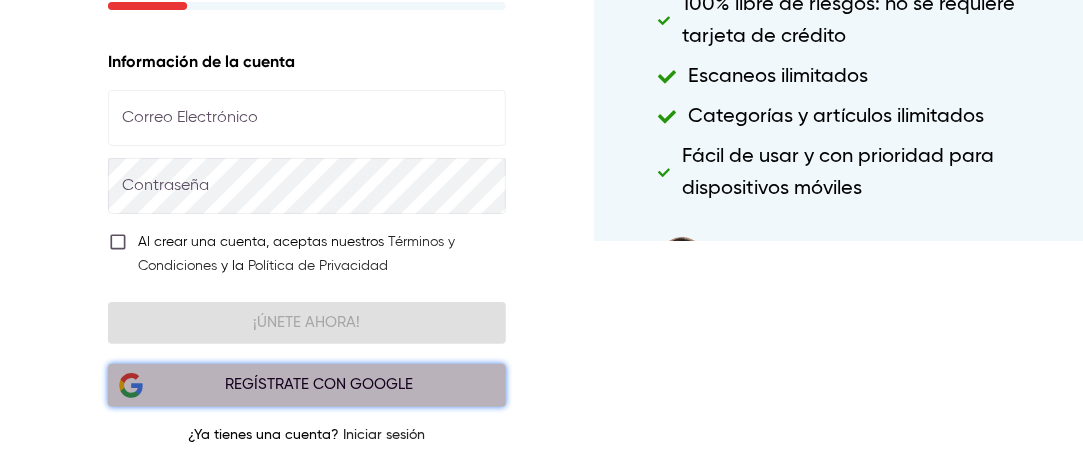click on "Regístrate con Google" at bounding box center [319, 385] 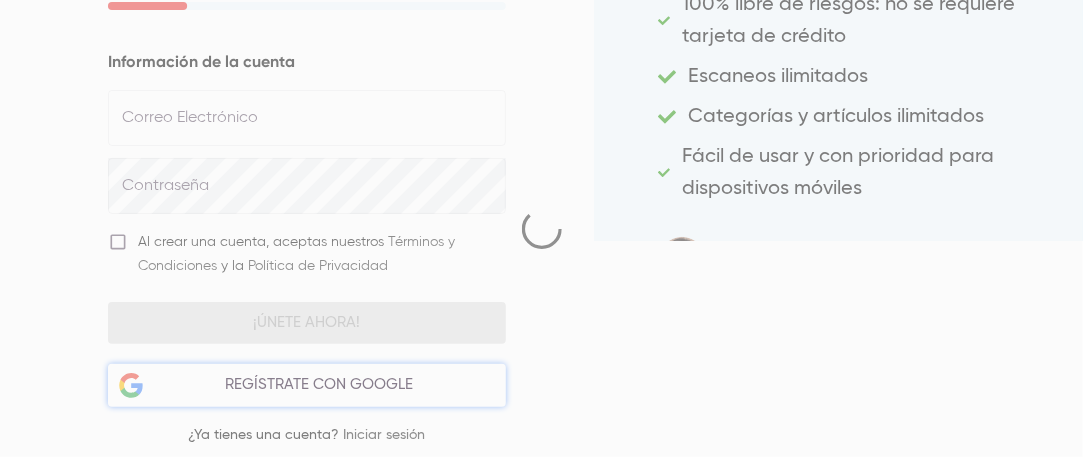select on "***" 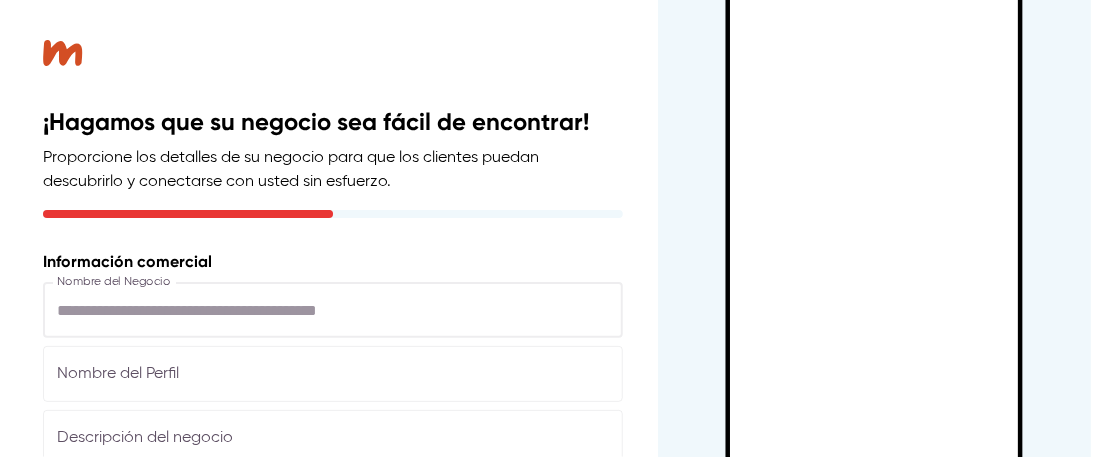 scroll, scrollTop: 0, scrollLeft: 0, axis: both 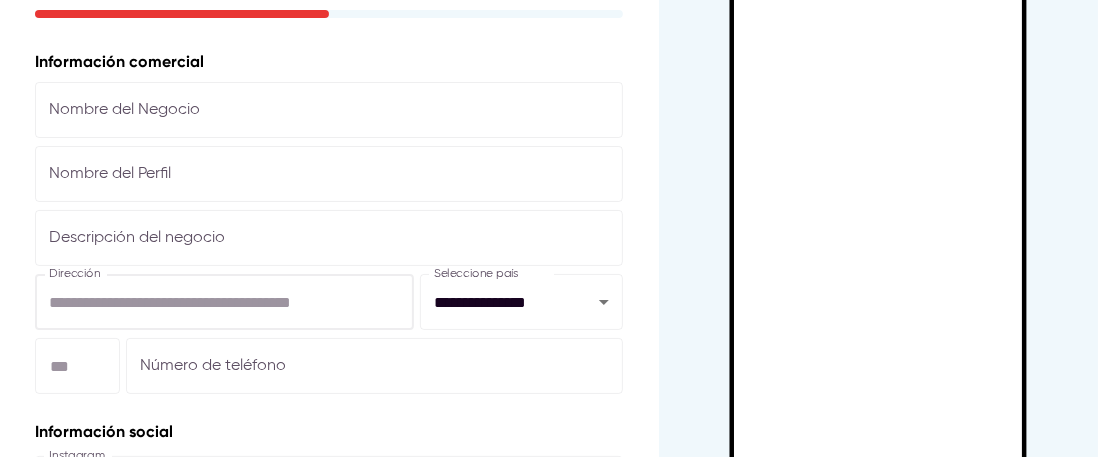 type on "*" 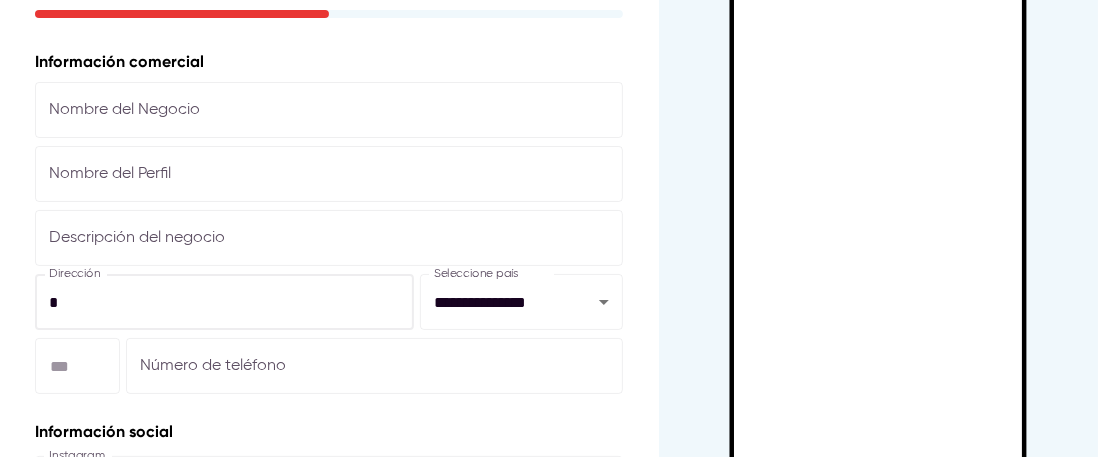 type 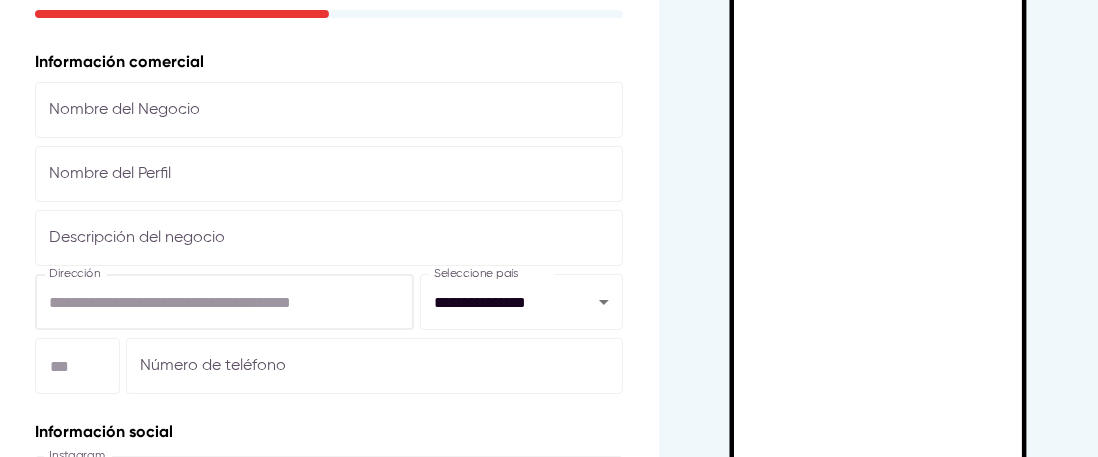 click at bounding box center [329, 110] 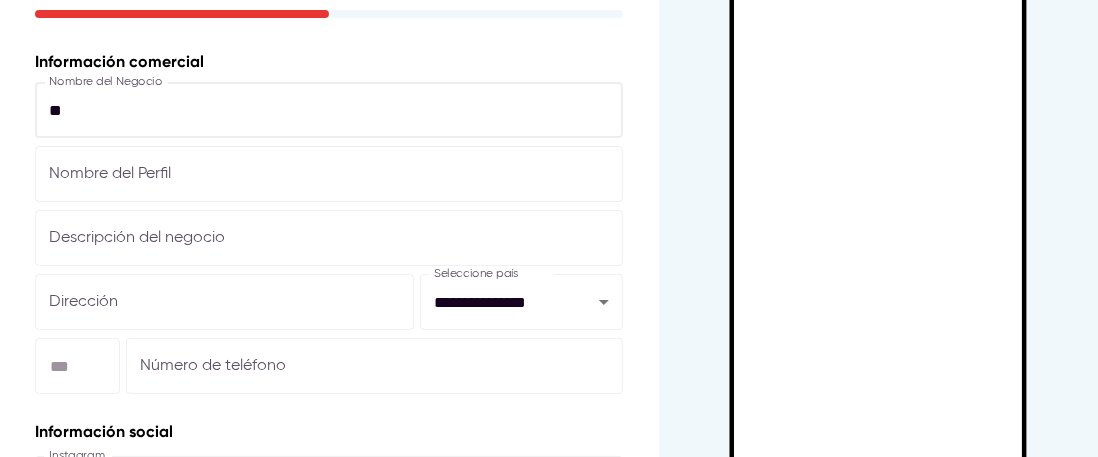 type on "*" 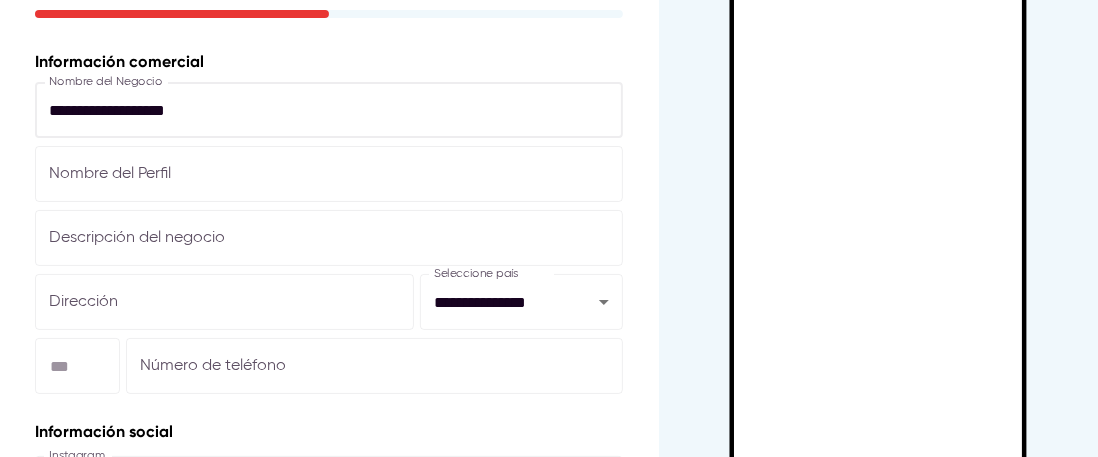 type on "**********" 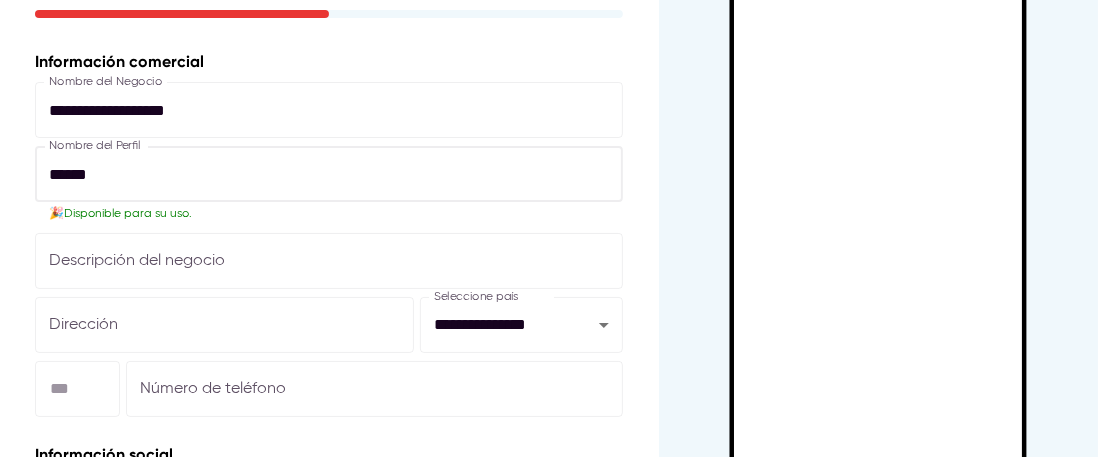 type on "******" 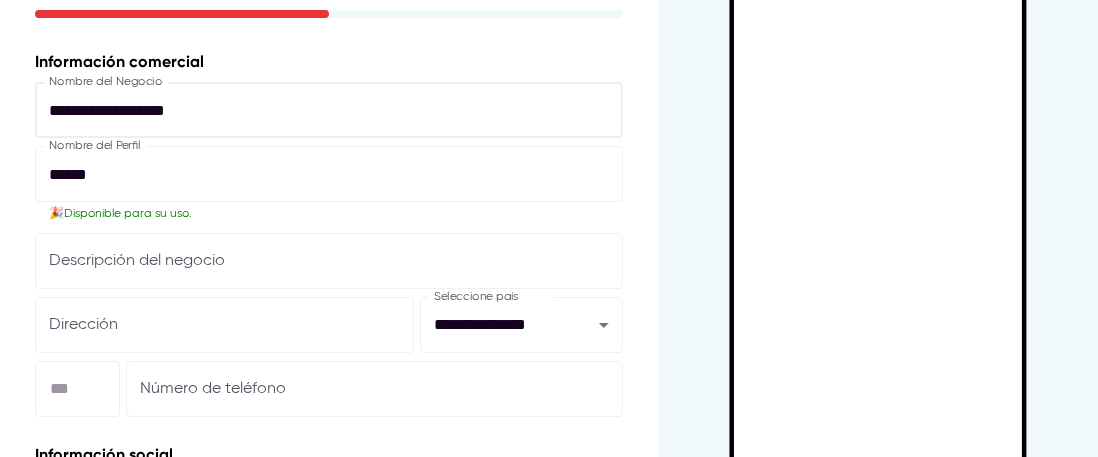 drag, startPoint x: 276, startPoint y: 92, endPoint x: 5, endPoint y: 87, distance: 271.0461 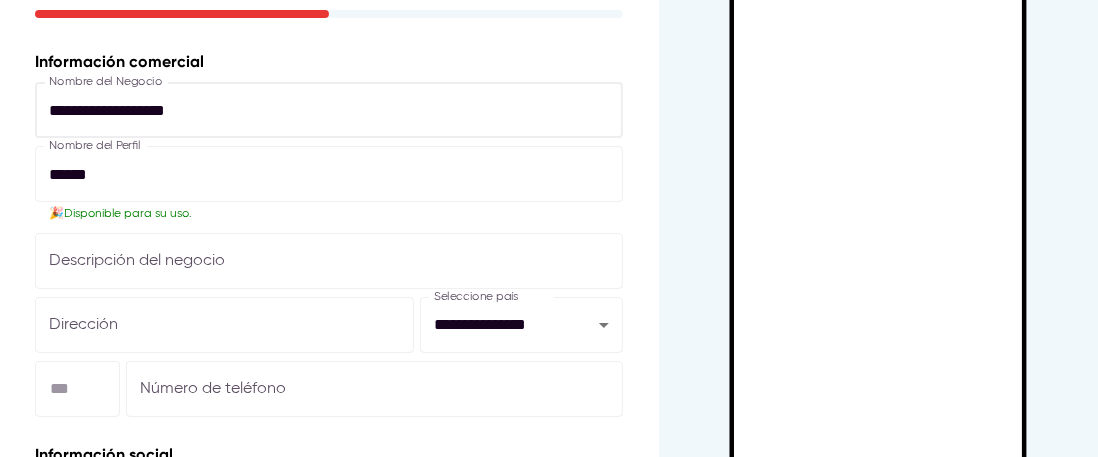 type on "**********" 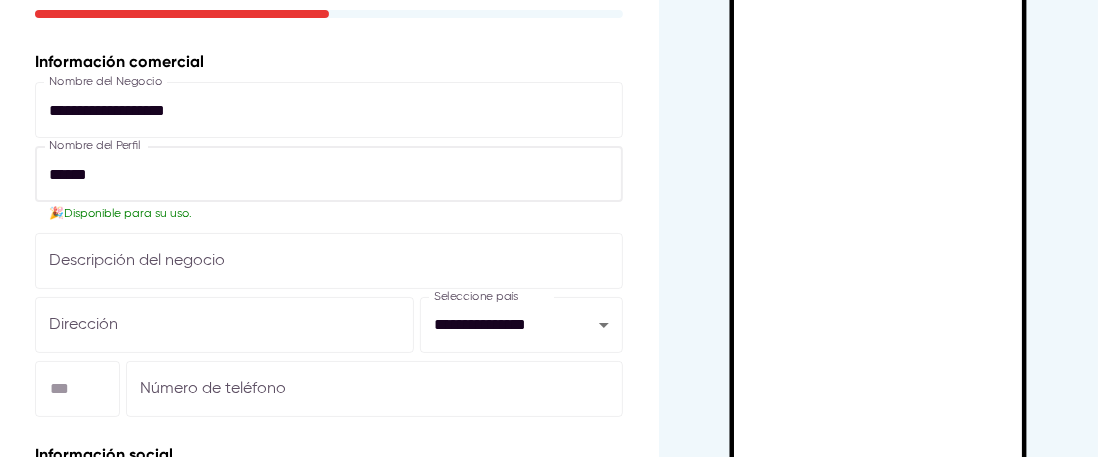 drag, startPoint x: 82, startPoint y: 180, endPoint x: 0, endPoint y: 180, distance: 82 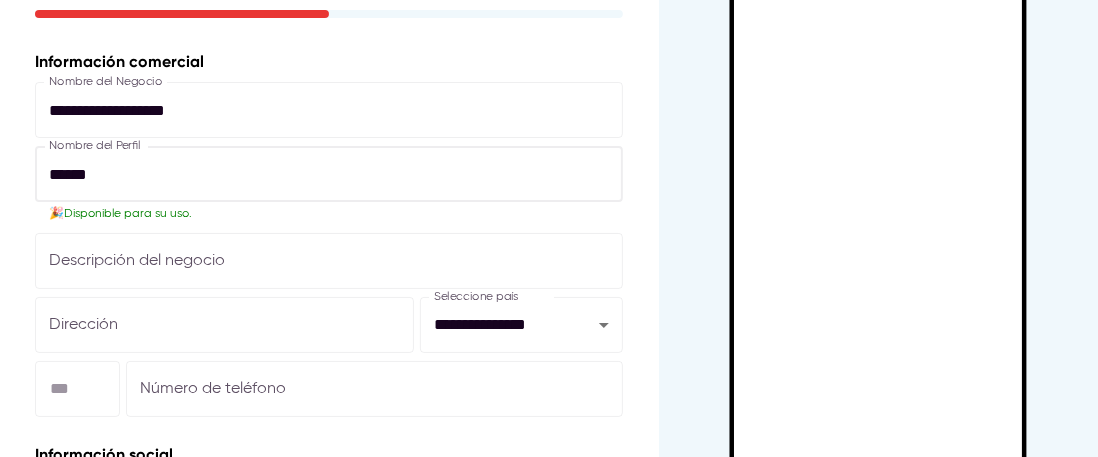 click on "[BUSINESS_NAME] [ADDRESS] [COUNTRY]" at bounding box center (329, 228) 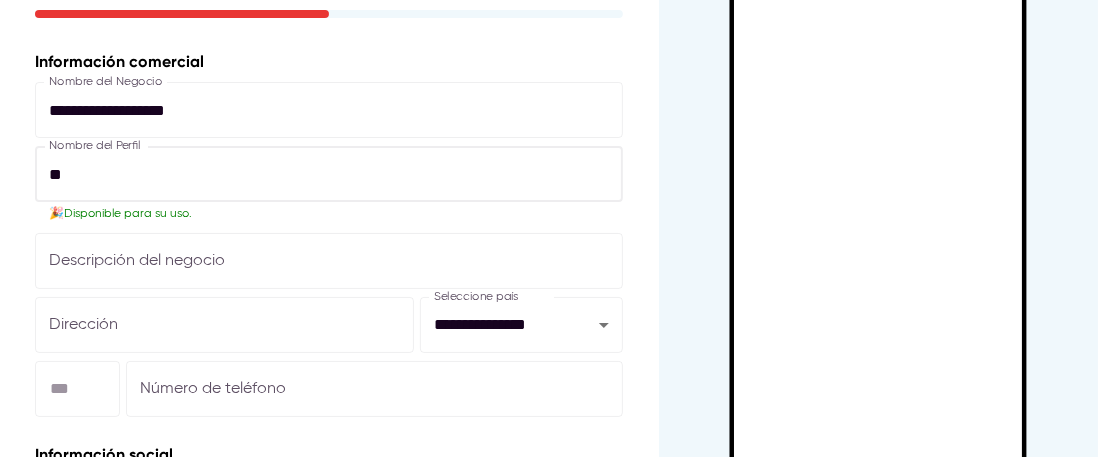 type on "*" 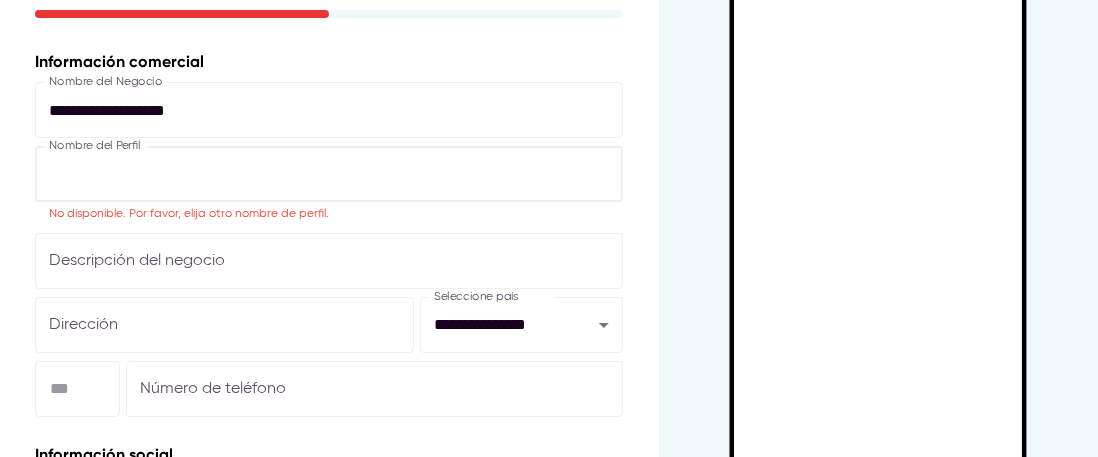 type on "*" 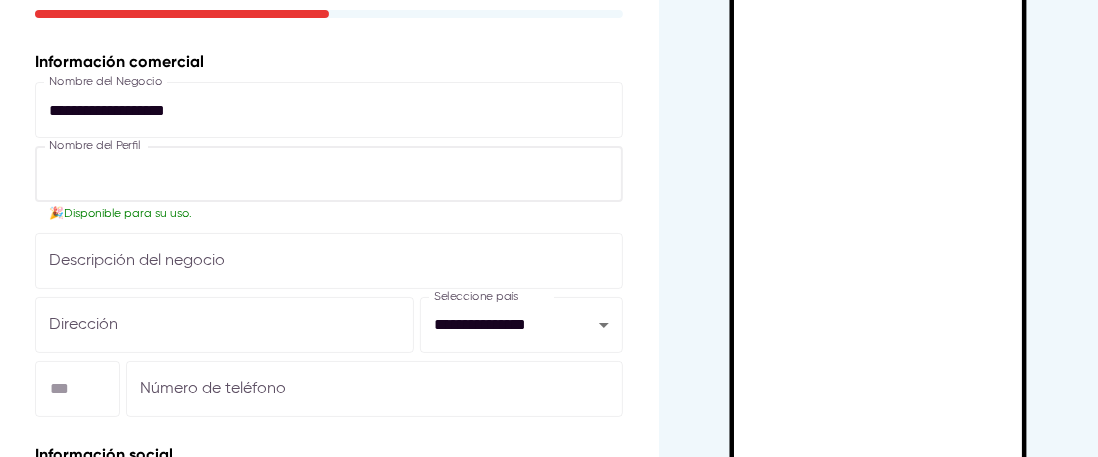 type on "*" 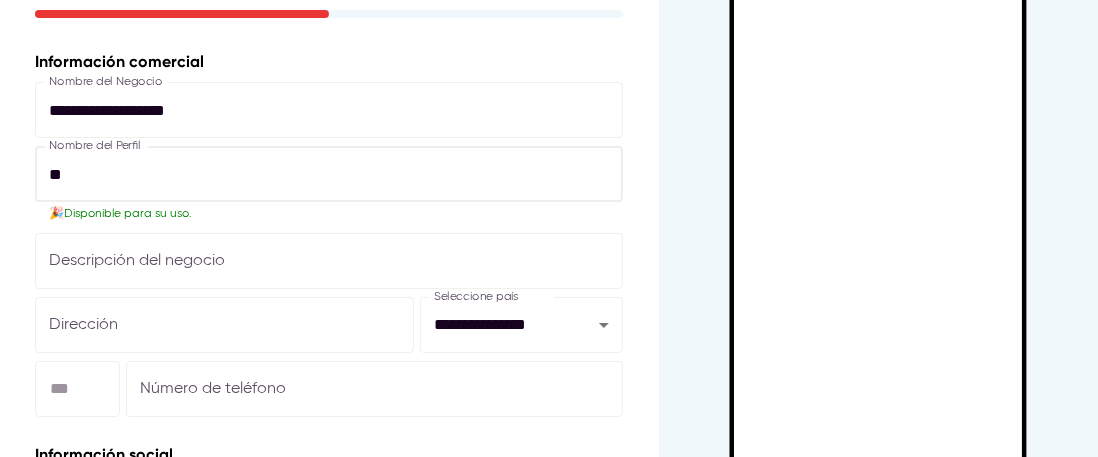 type on "*" 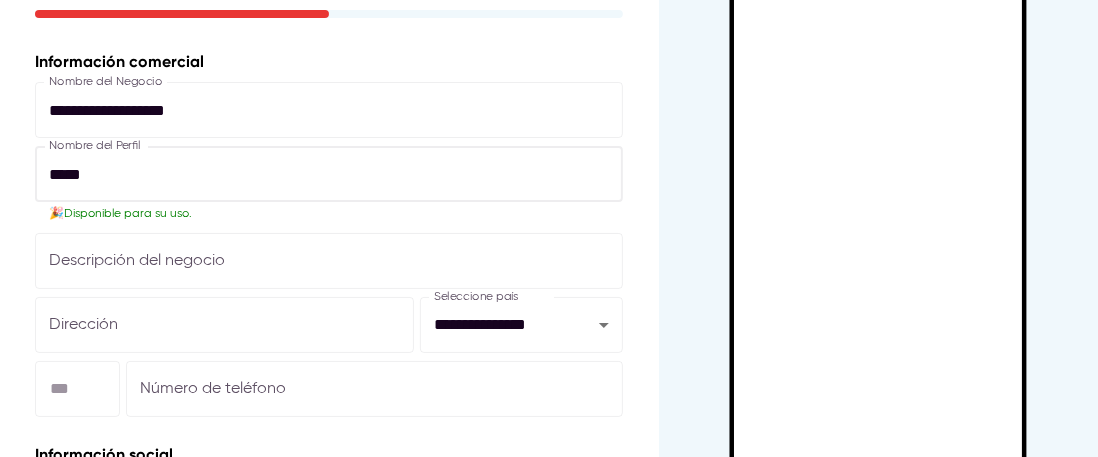 type on "******" 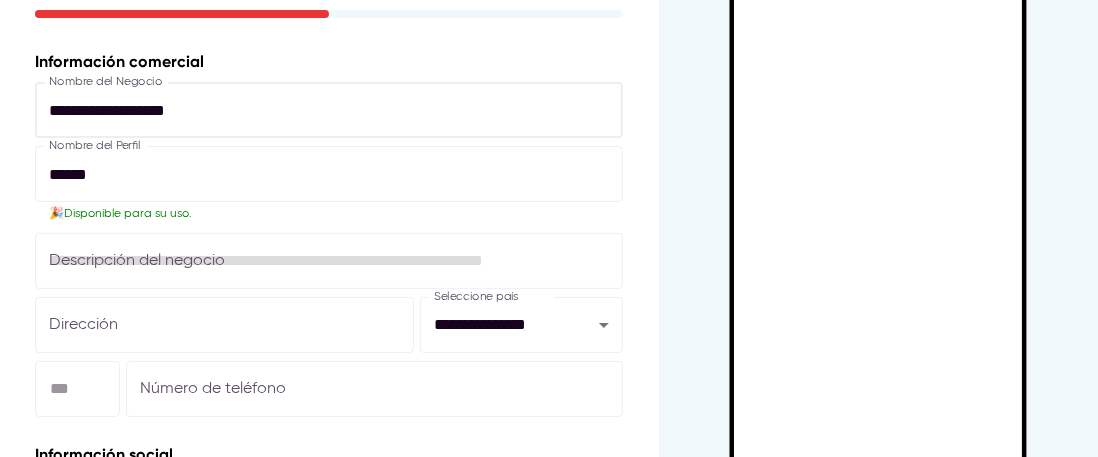 drag, startPoint x: 225, startPoint y: 104, endPoint x: 0, endPoint y: 103, distance: 225.00223 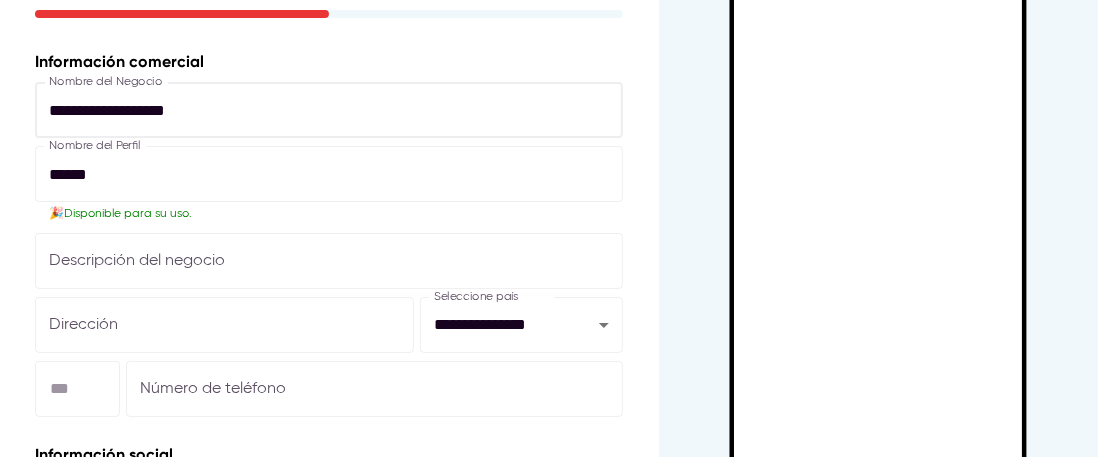click on "[BUSINESS_NAME] [ADDRESS] [COUNTRY]" at bounding box center [329, 228] 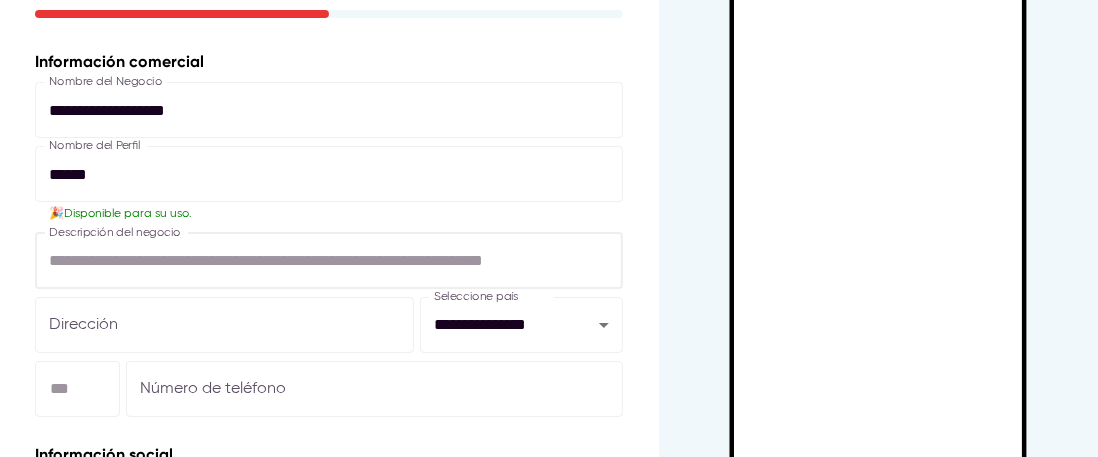 click at bounding box center (329, 261) 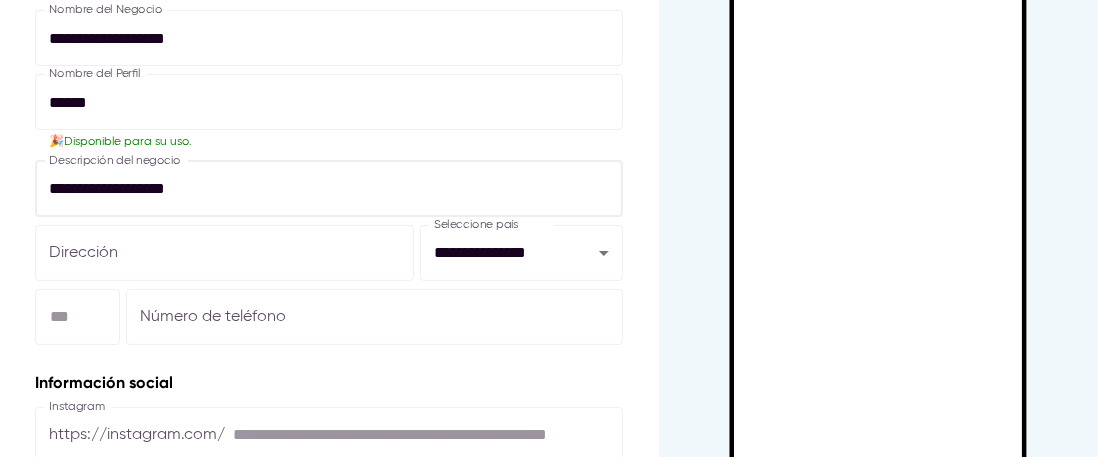 scroll, scrollTop: 300, scrollLeft: 0, axis: vertical 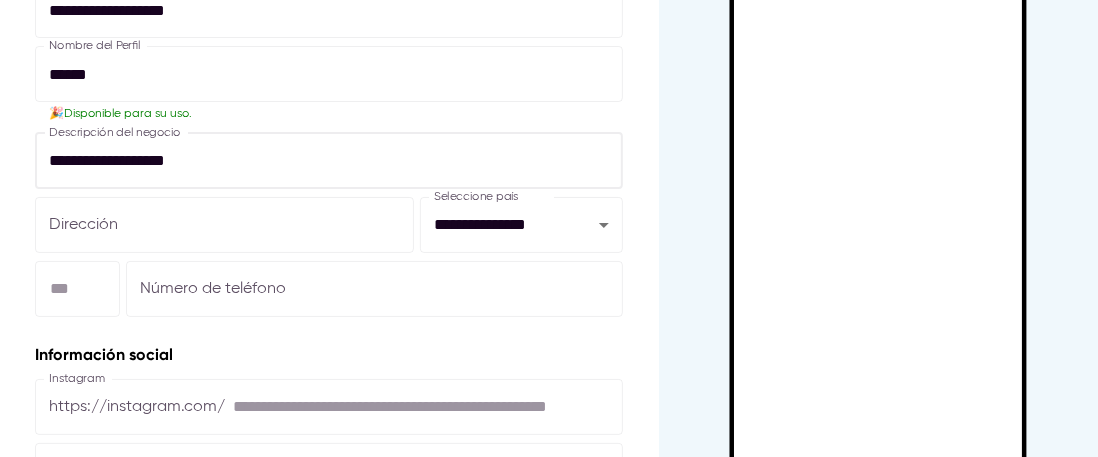 type on "**********" 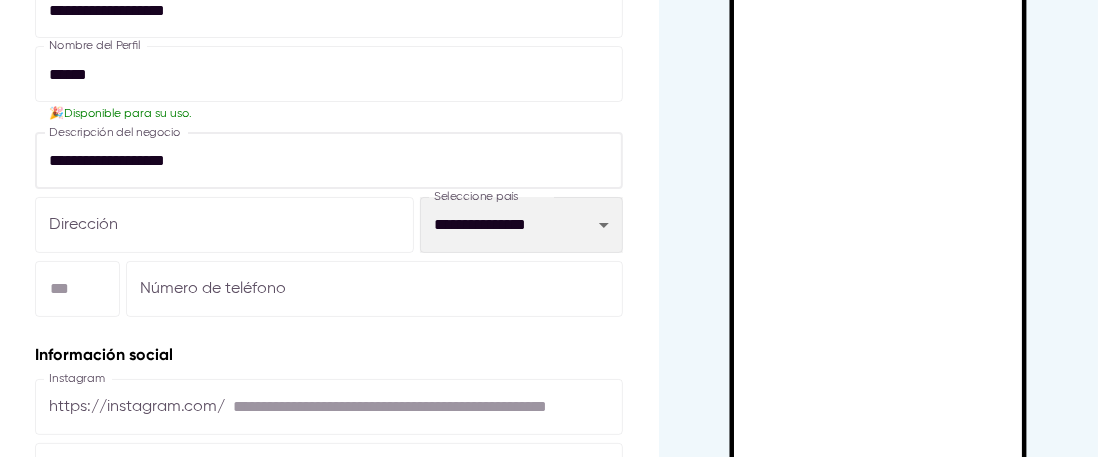 click on "**********" at bounding box center [522, 225] 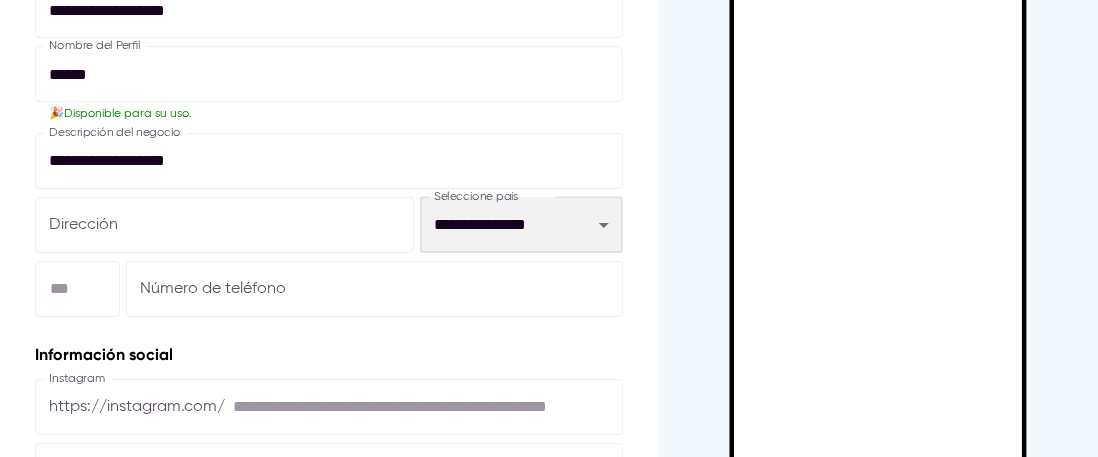 select on "***" 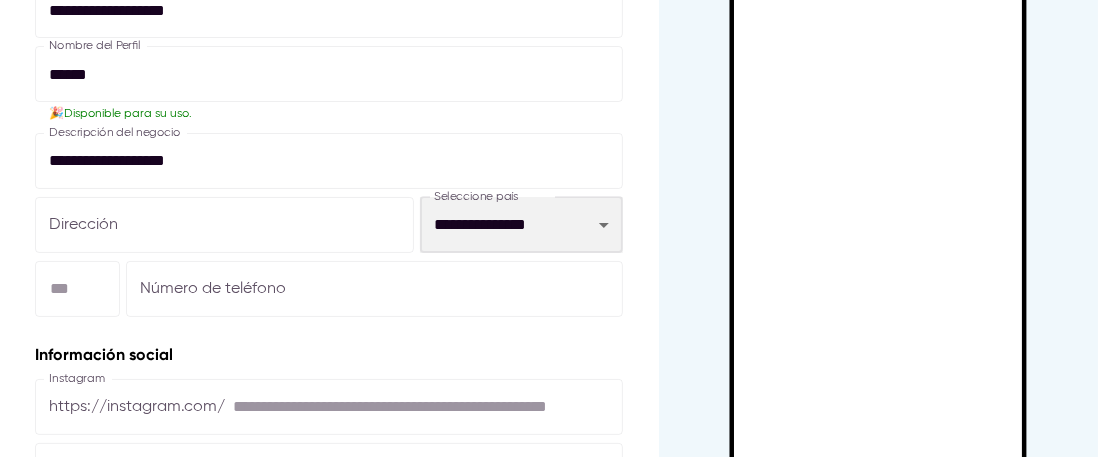 click on "**********" at bounding box center [522, 225] 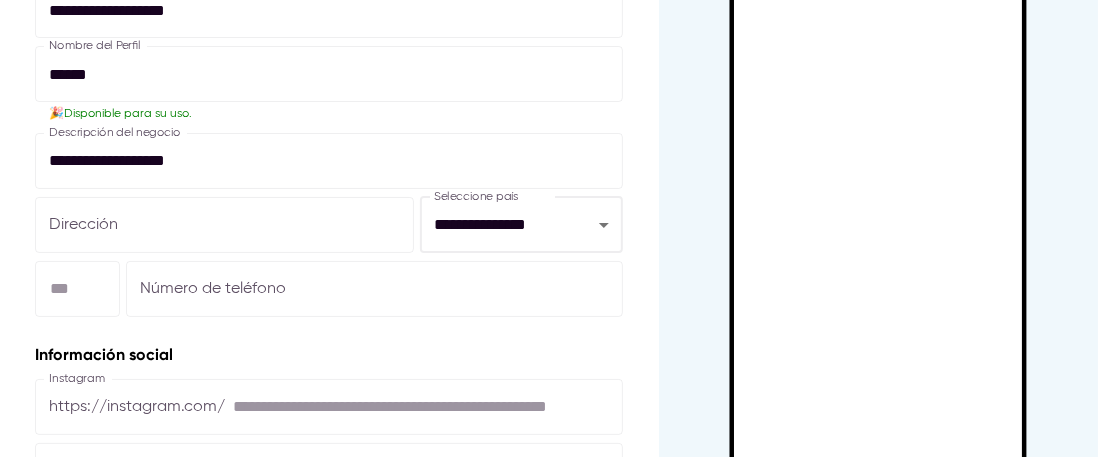 click at bounding box center [224, 225] 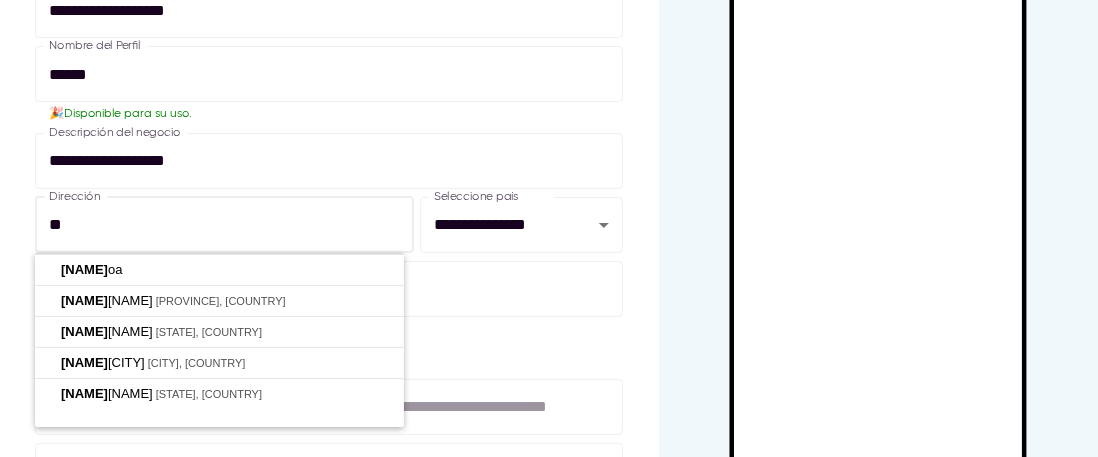type on "*" 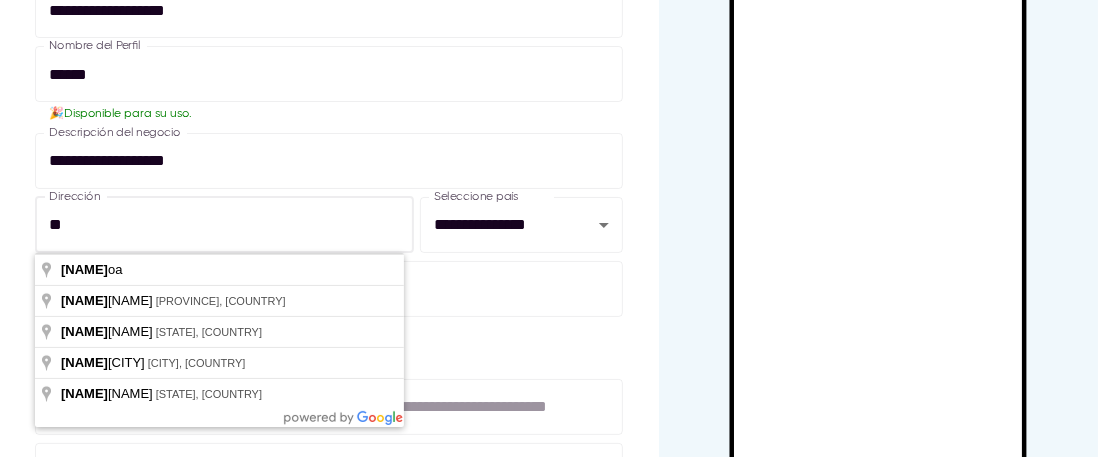 type on "*" 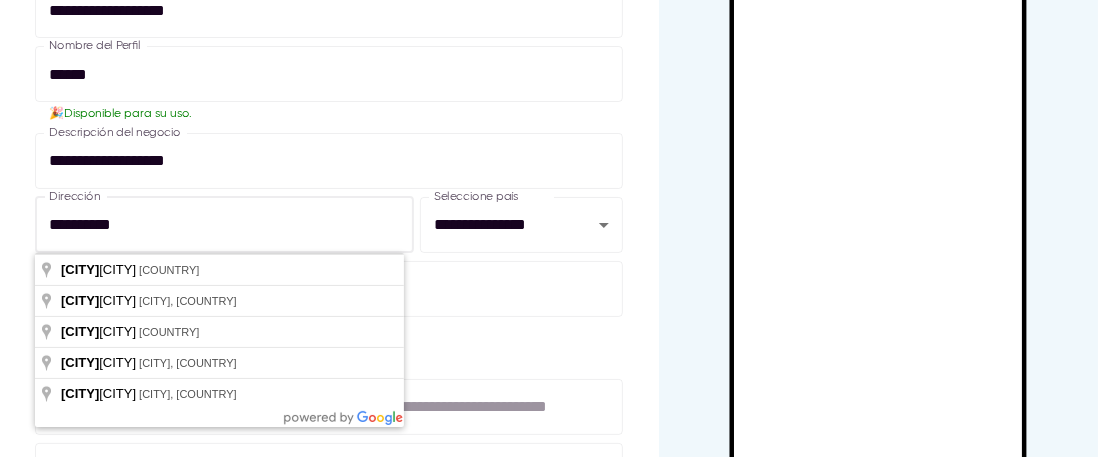 type on "**********" 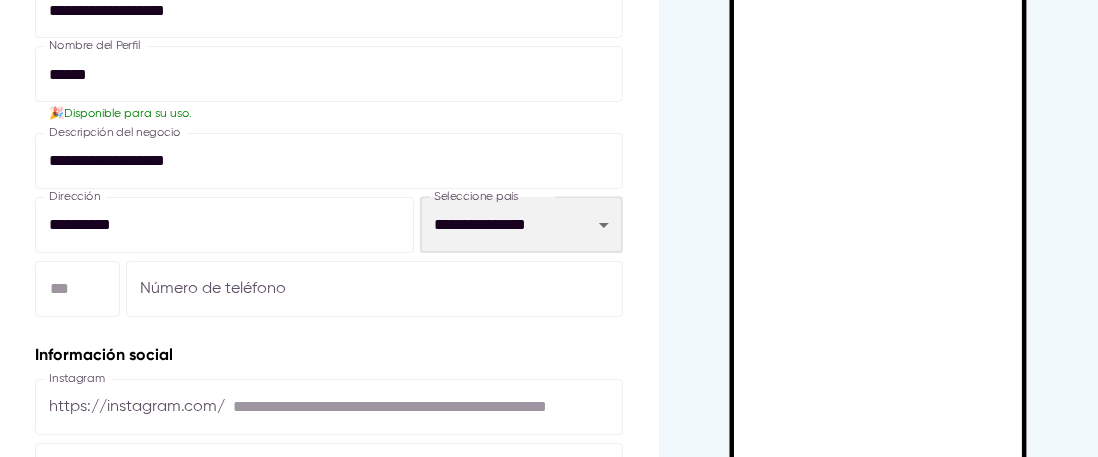 click on "​" at bounding box center (77, 289) 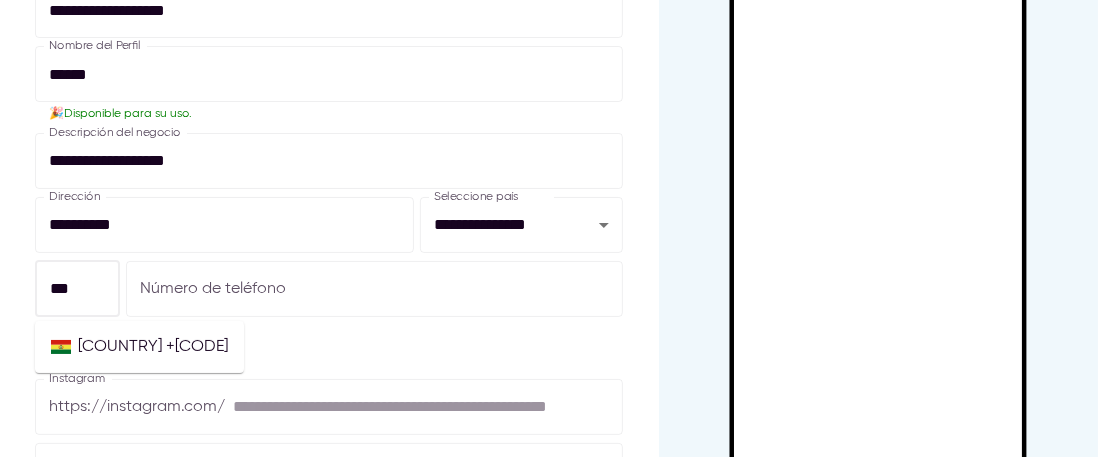 type on "***" 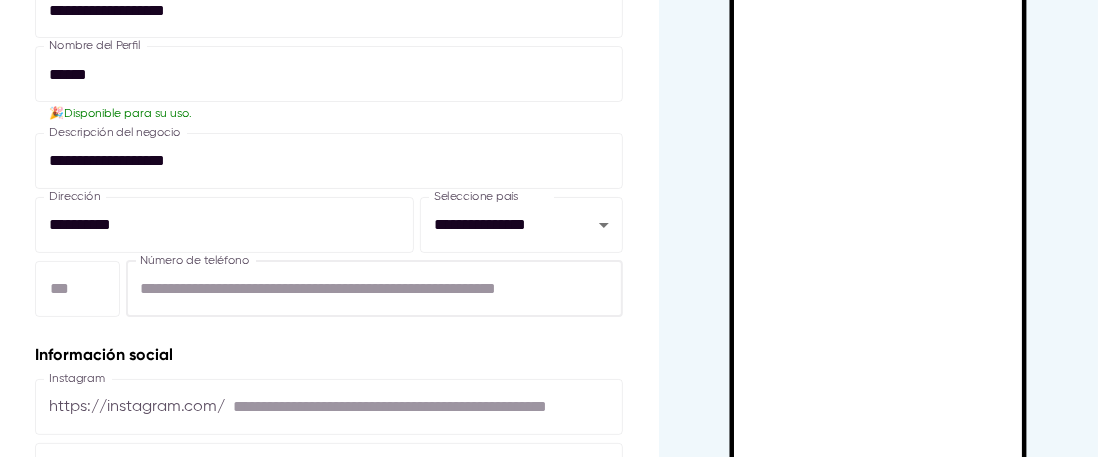 click at bounding box center (77, 289) 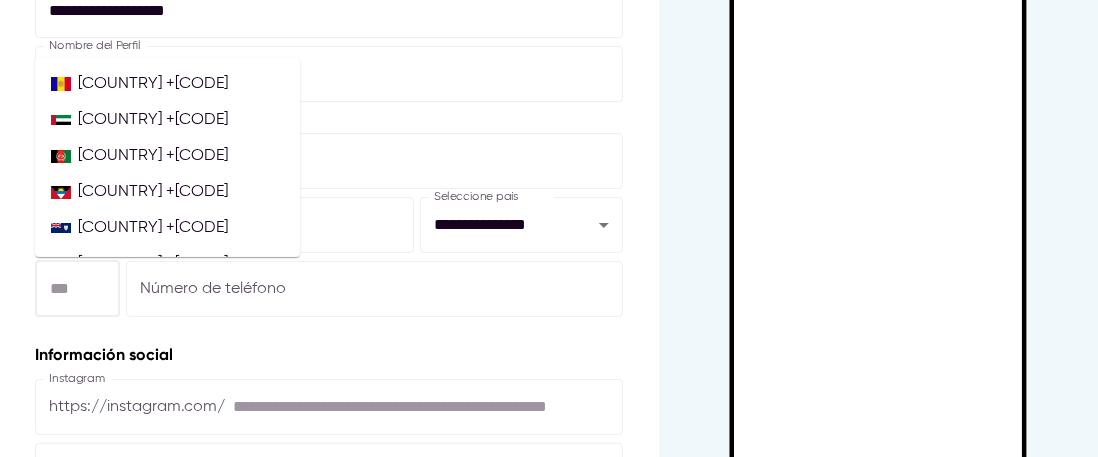 click at bounding box center [77, 289] 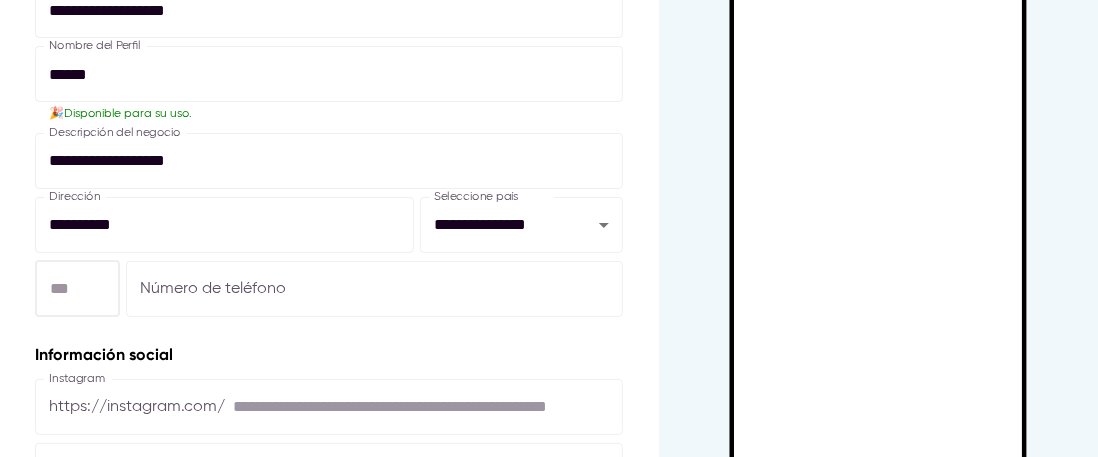 click at bounding box center (77, 289) 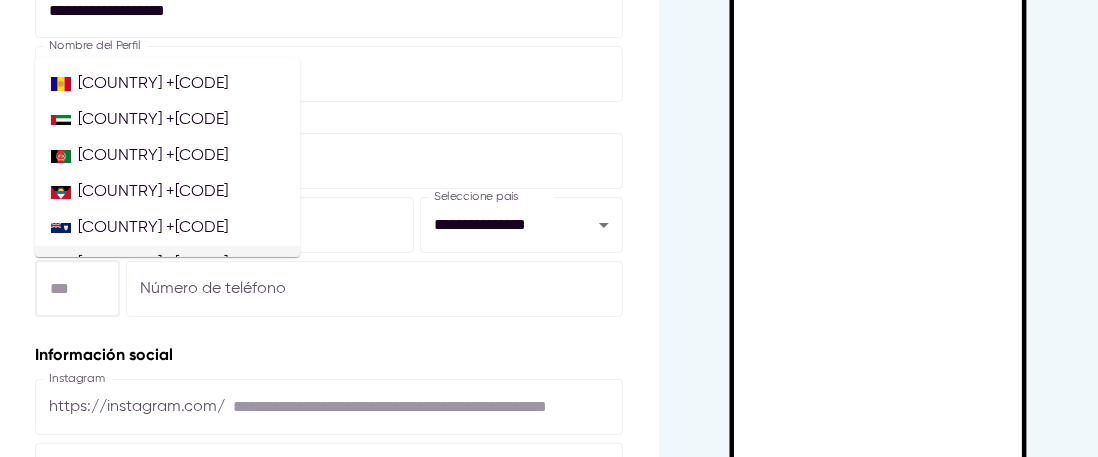 type on "**********" 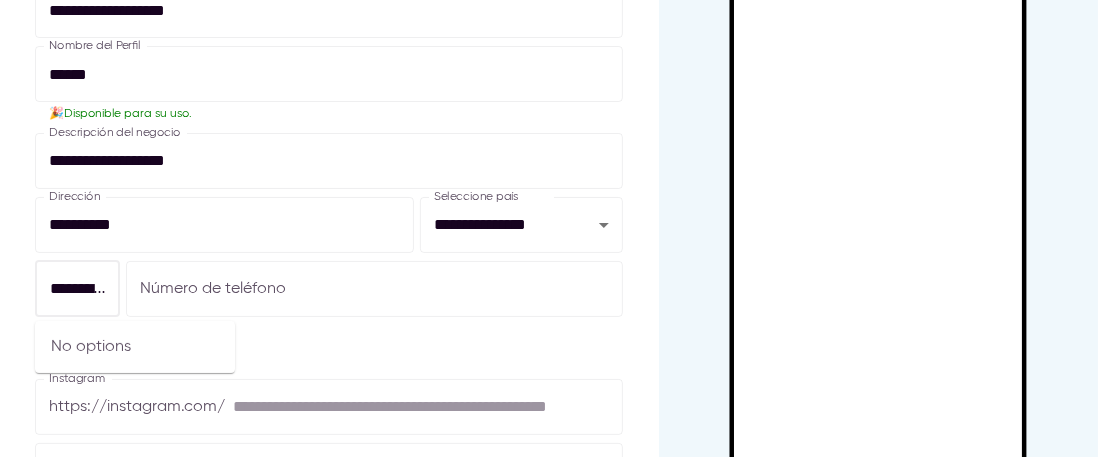 type 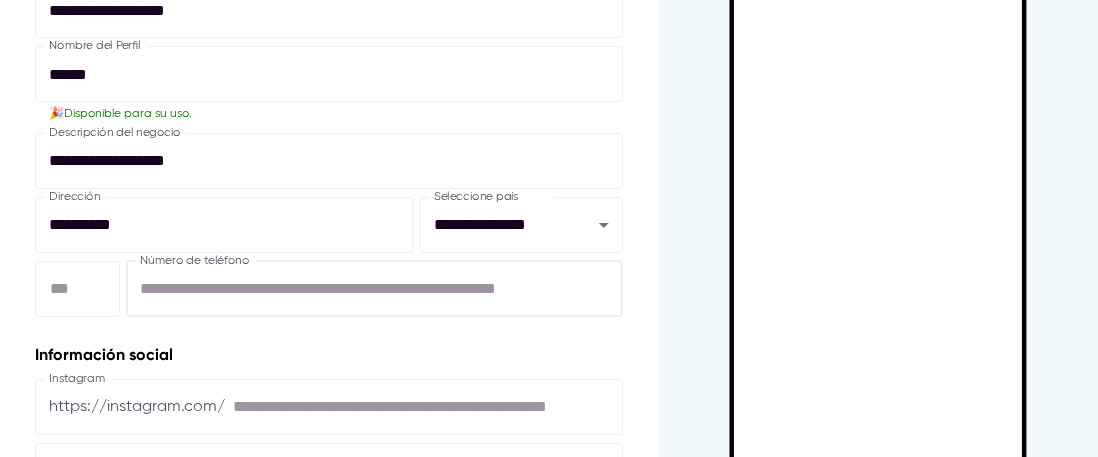 click at bounding box center [374, 289] 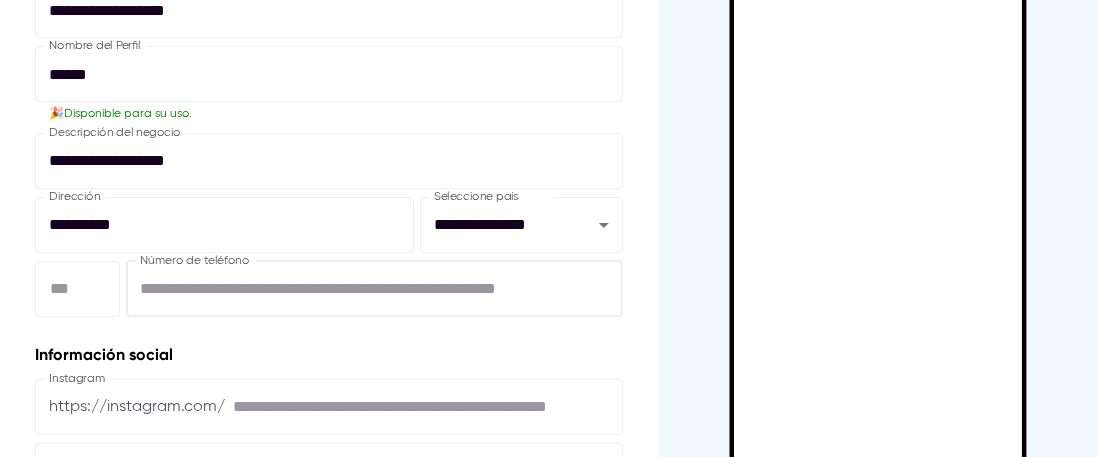 click on "​" at bounding box center (77, 289) 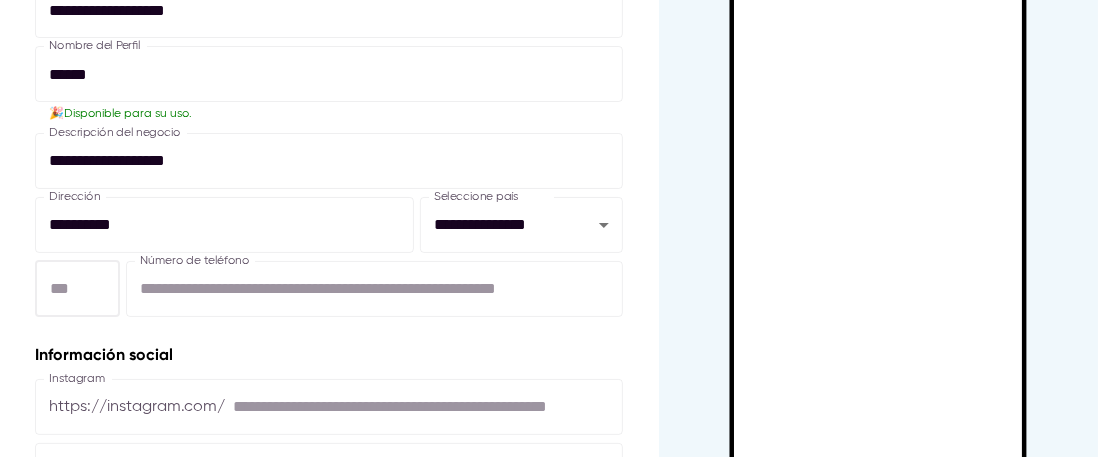 click at bounding box center (77, 289) 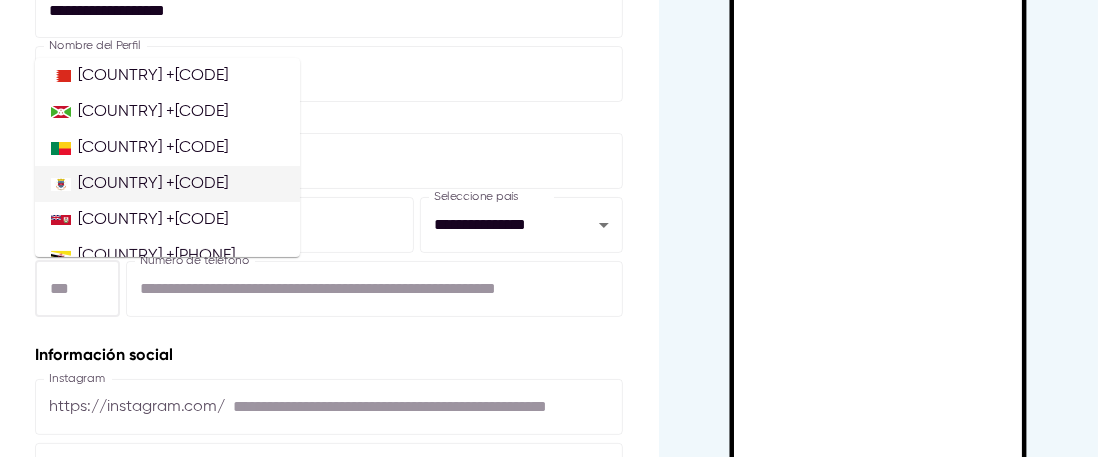 scroll, scrollTop: 900, scrollLeft: 0, axis: vertical 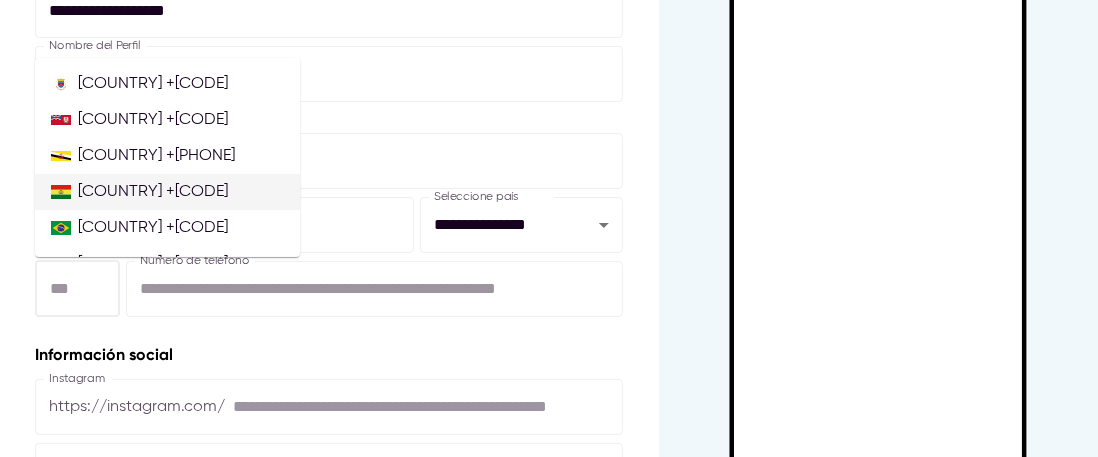 click on "[COUNTRY] +[CODE]" at bounding box center [167, 192] 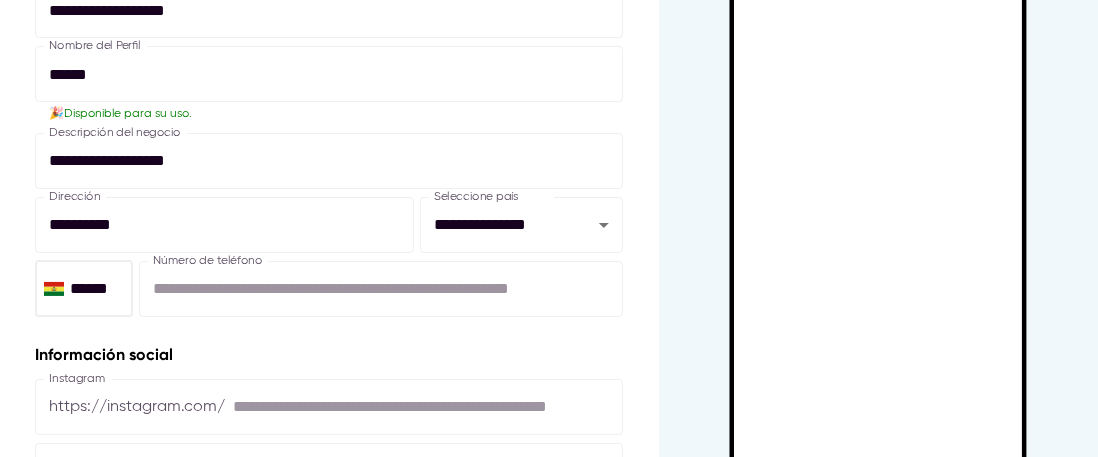 click on "********" at bounding box center [381, 289] 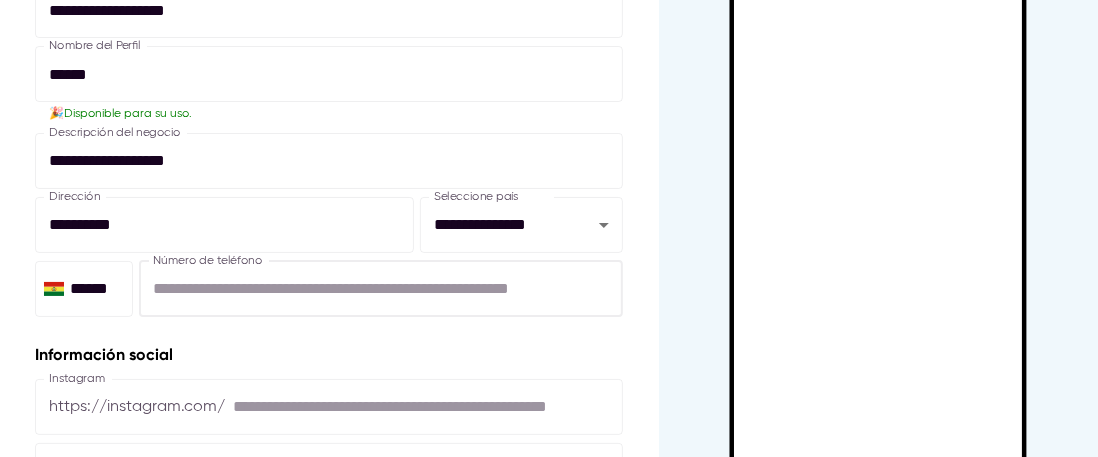 click on "Información social" at bounding box center (329, 355) 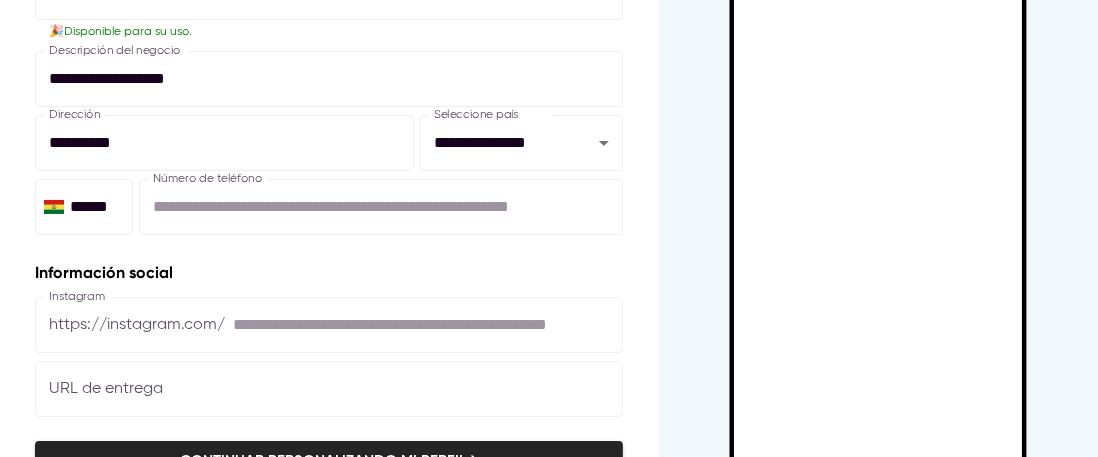 scroll, scrollTop: 448, scrollLeft: 0, axis: vertical 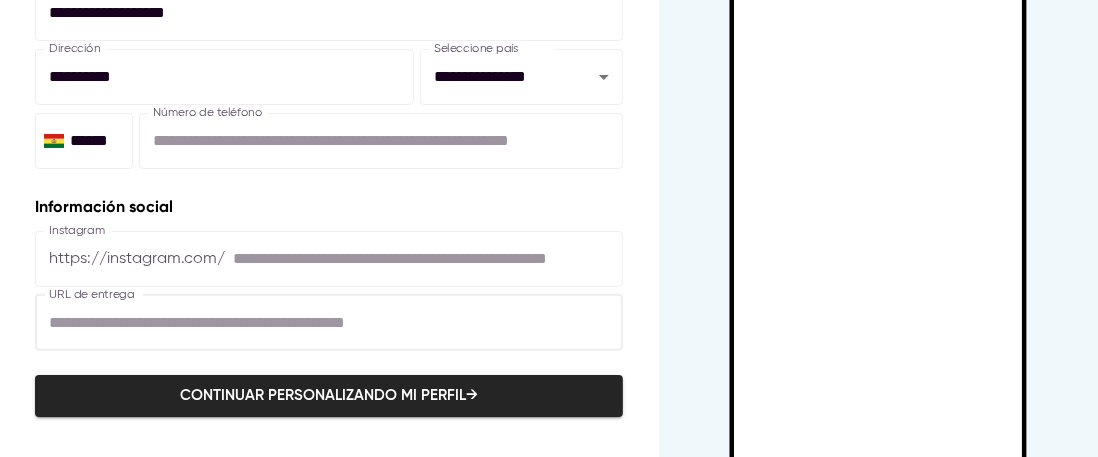 click at bounding box center [329, 323] 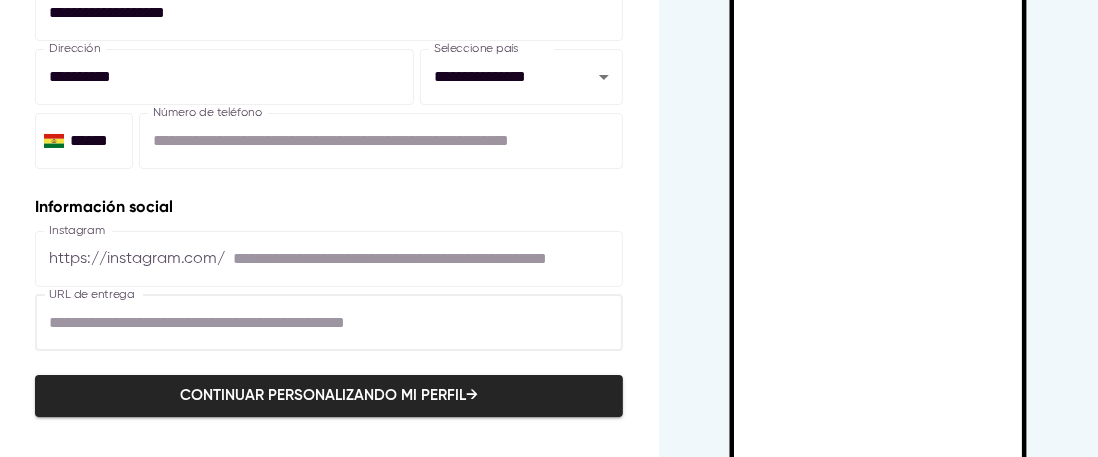 click at bounding box center [428, 259] 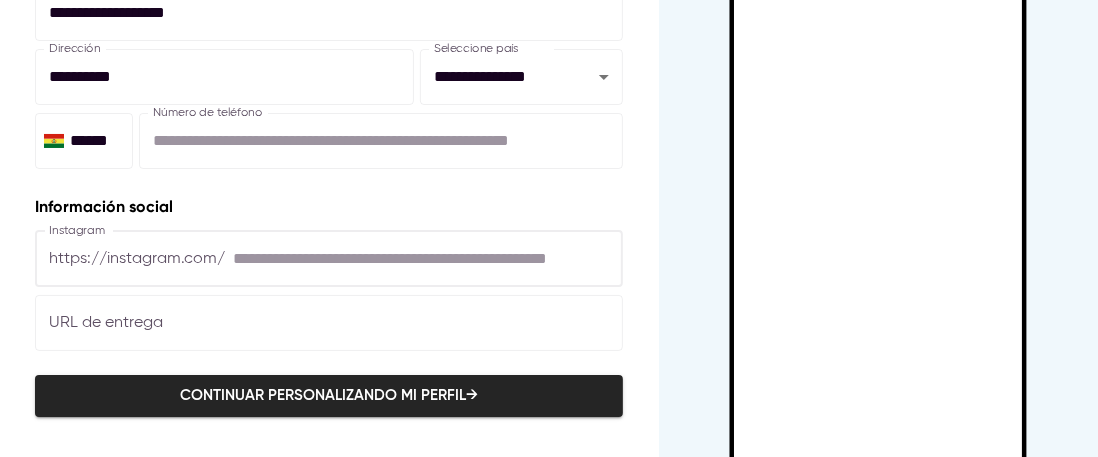 click on "Continuar personalizando mi perfil  →" at bounding box center (329, 396) 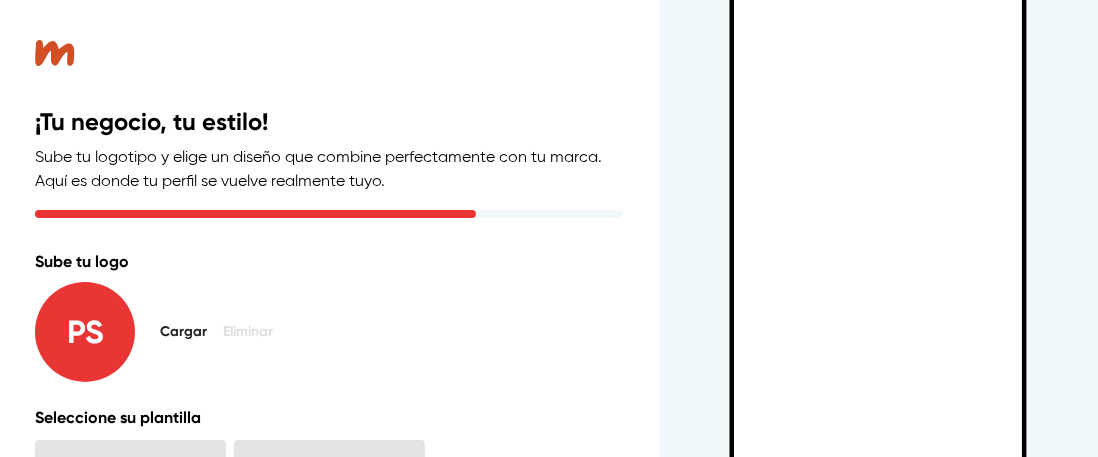 scroll, scrollTop: 200, scrollLeft: 0, axis: vertical 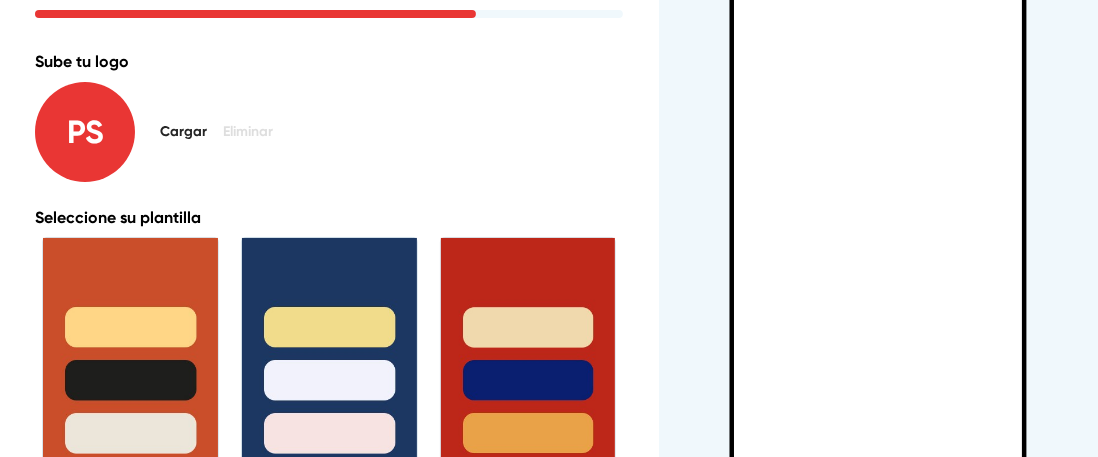 click on "[NAME]" at bounding box center [85, 132] 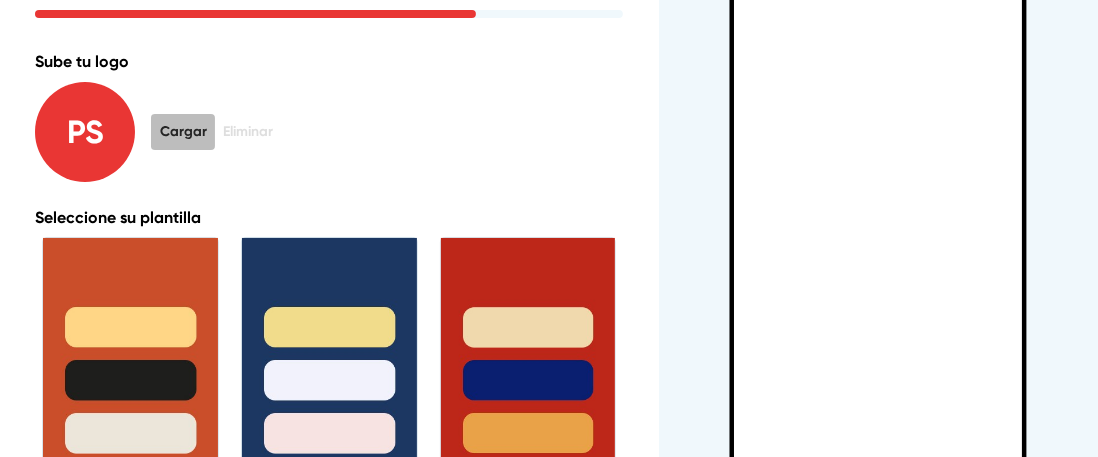 click on "Cargar" at bounding box center (183, 132) 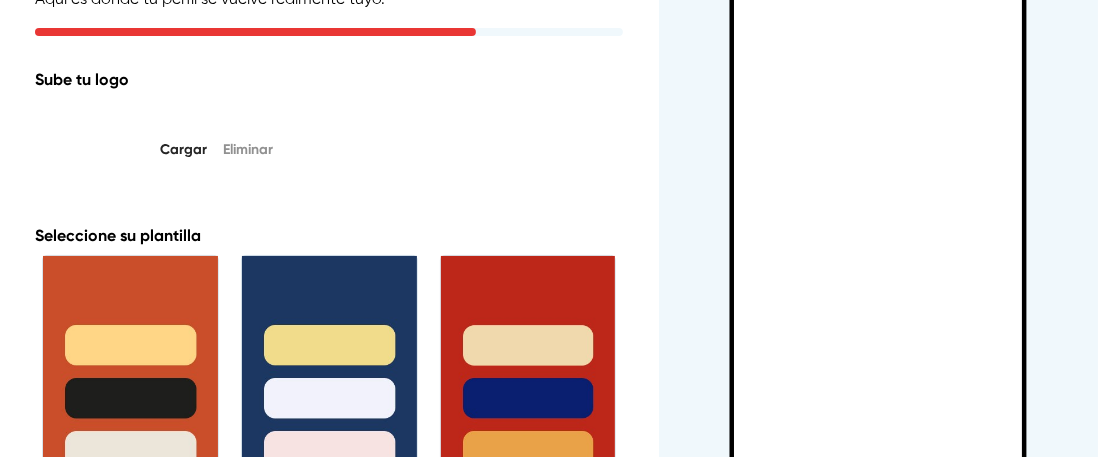 scroll, scrollTop: 300, scrollLeft: 0, axis: vertical 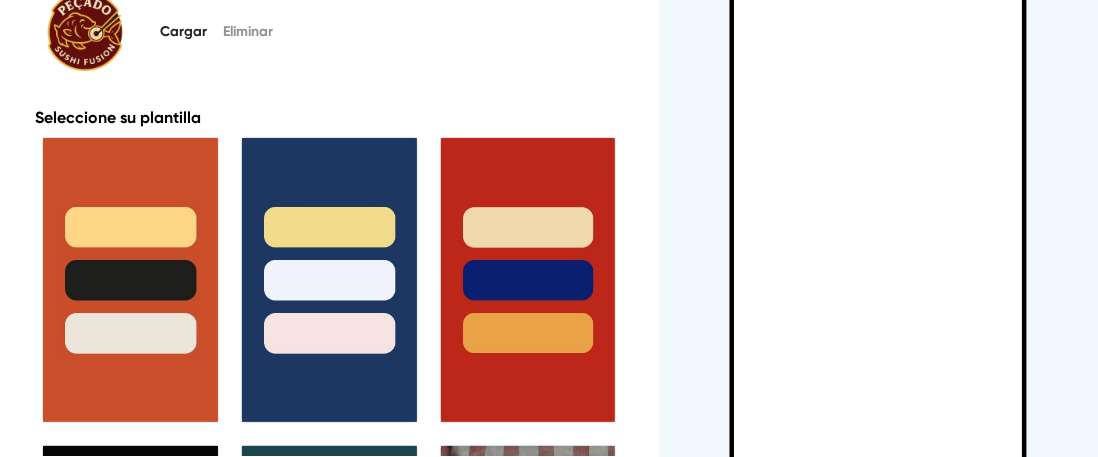 click at bounding box center (528, 280) 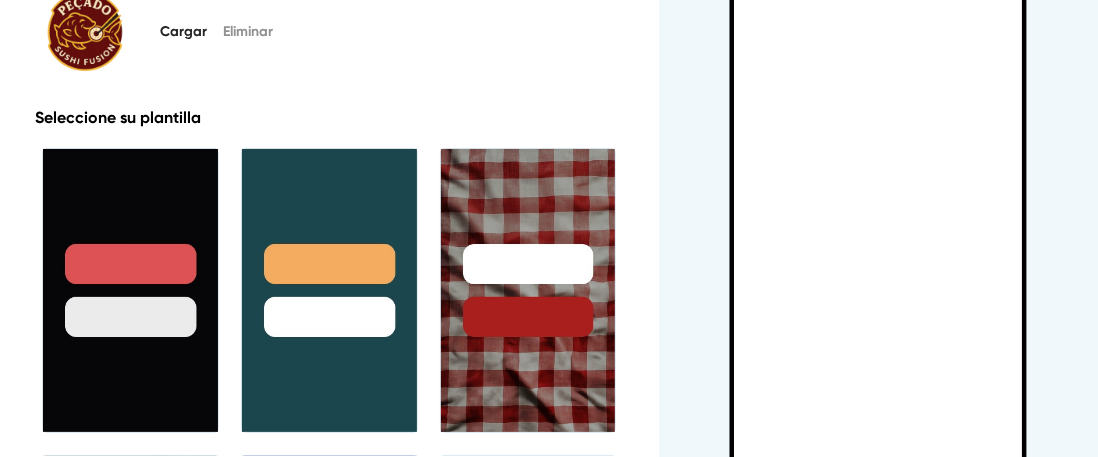 scroll, scrollTop: 300, scrollLeft: 0, axis: vertical 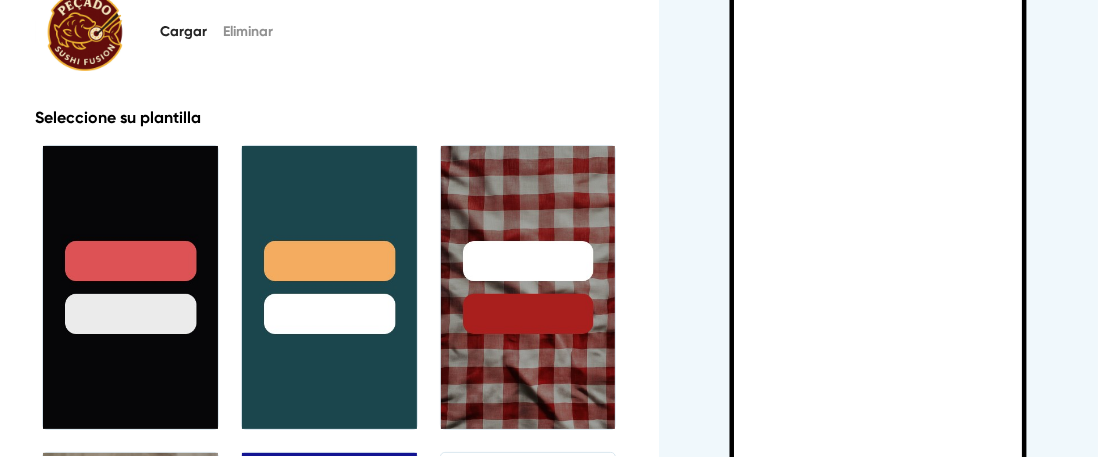 click at bounding box center (528, 288) 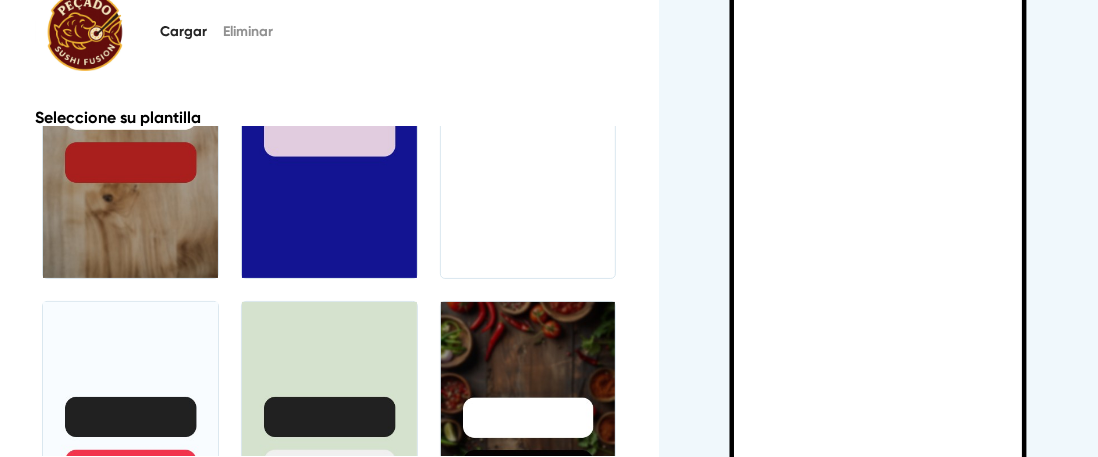 scroll, scrollTop: 600, scrollLeft: 0, axis: vertical 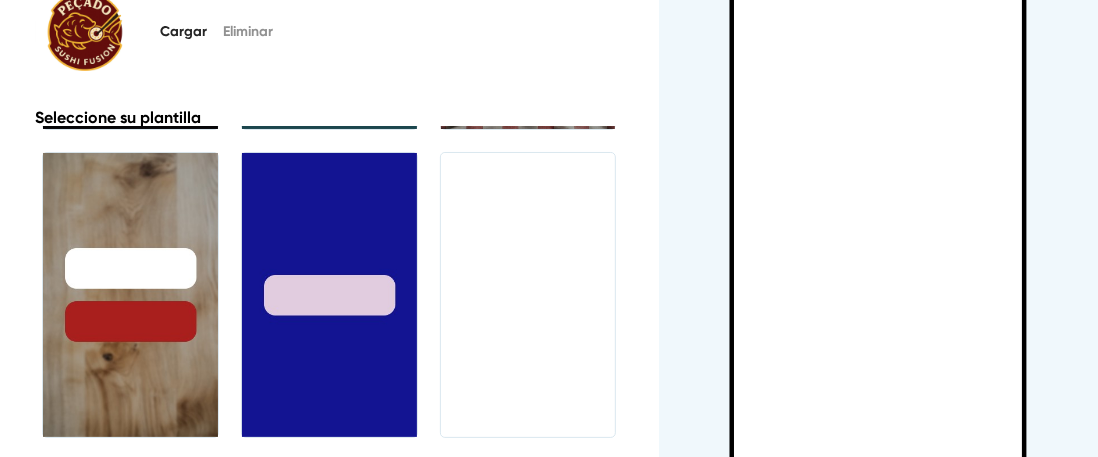 click at bounding box center (130, 295) 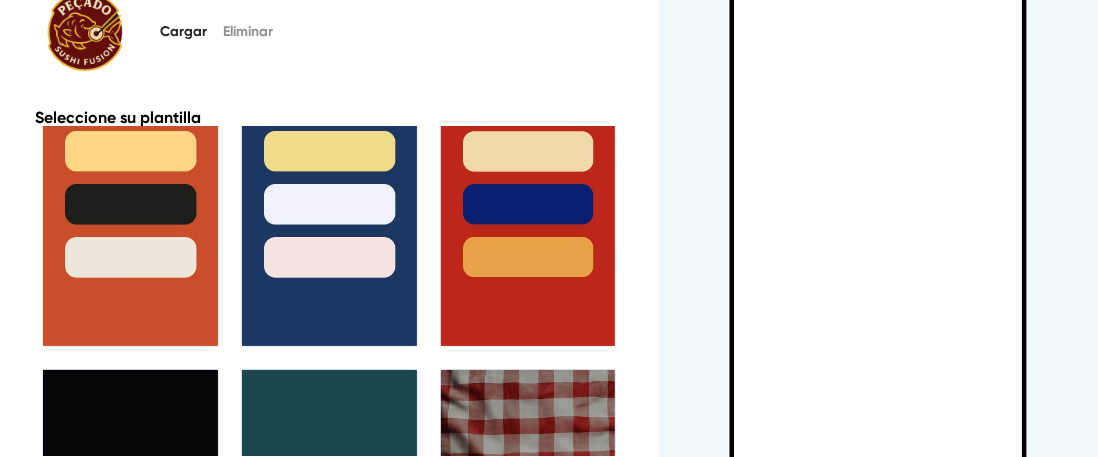 scroll, scrollTop: 0, scrollLeft: 0, axis: both 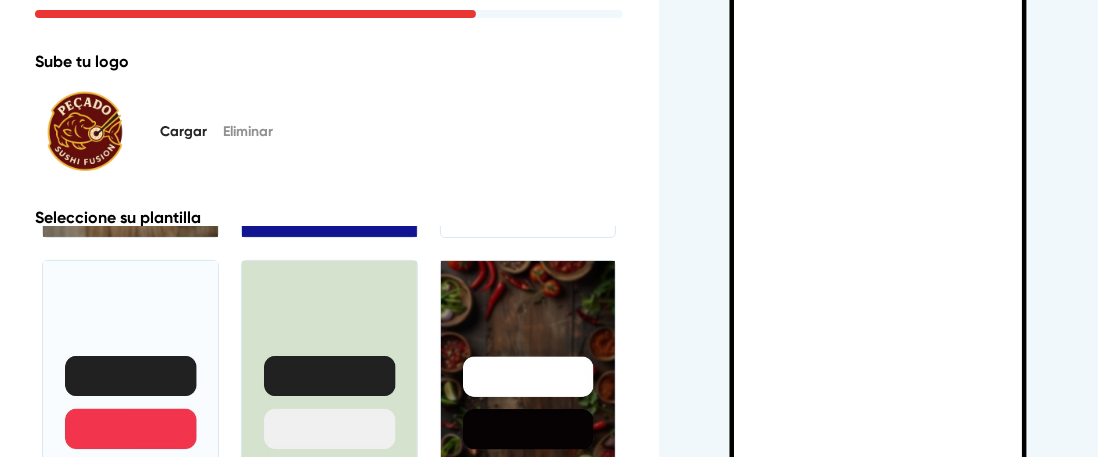 click at bounding box center (528, 403) 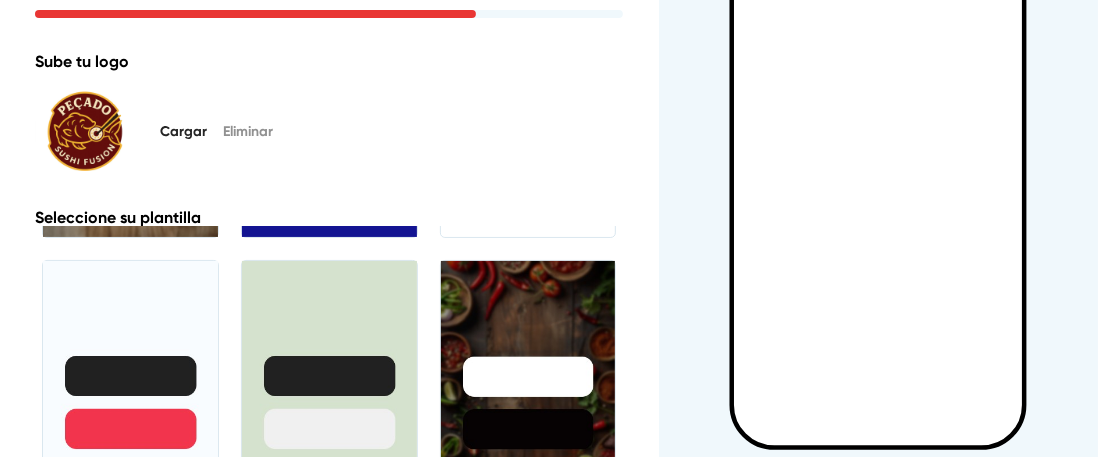 scroll, scrollTop: 147, scrollLeft: 0, axis: vertical 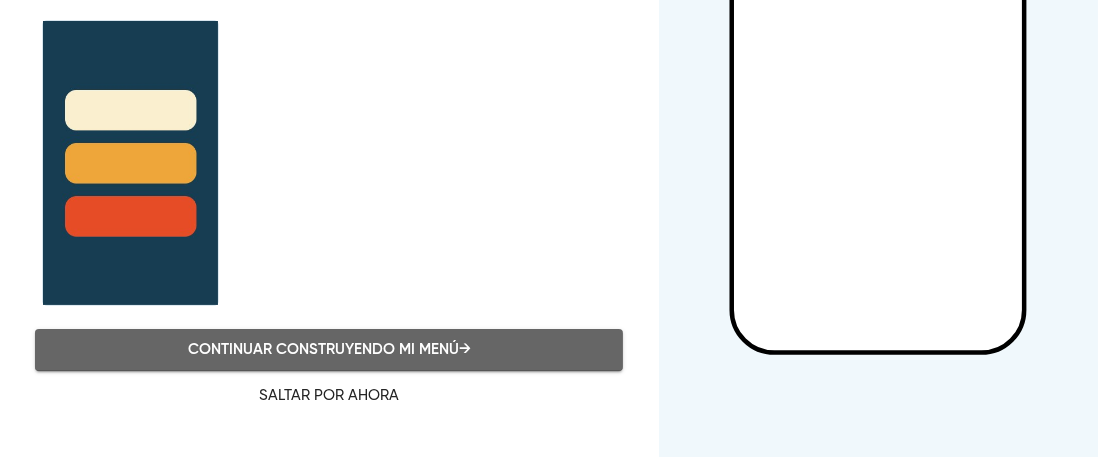click on "Continuar construyendo mi menú  →" at bounding box center (329, 350) 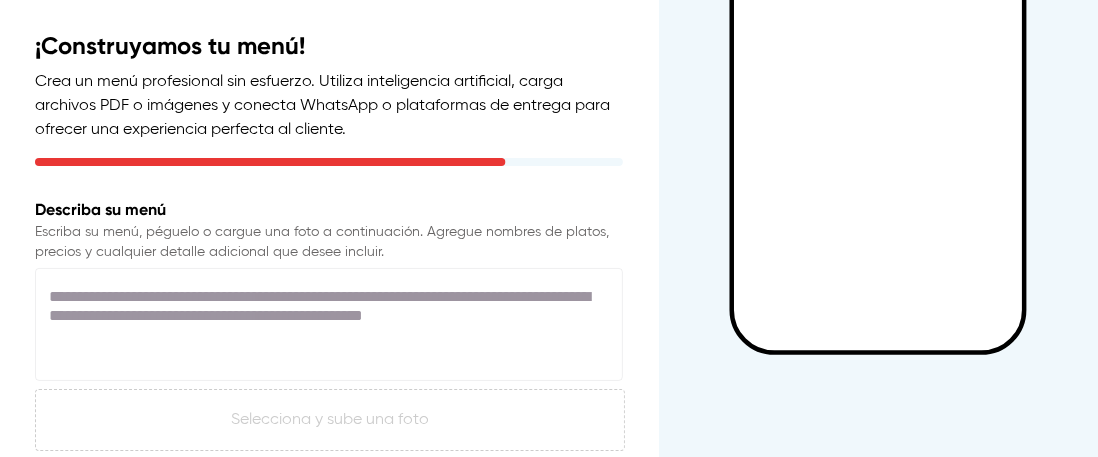 scroll, scrollTop: 100, scrollLeft: 0, axis: vertical 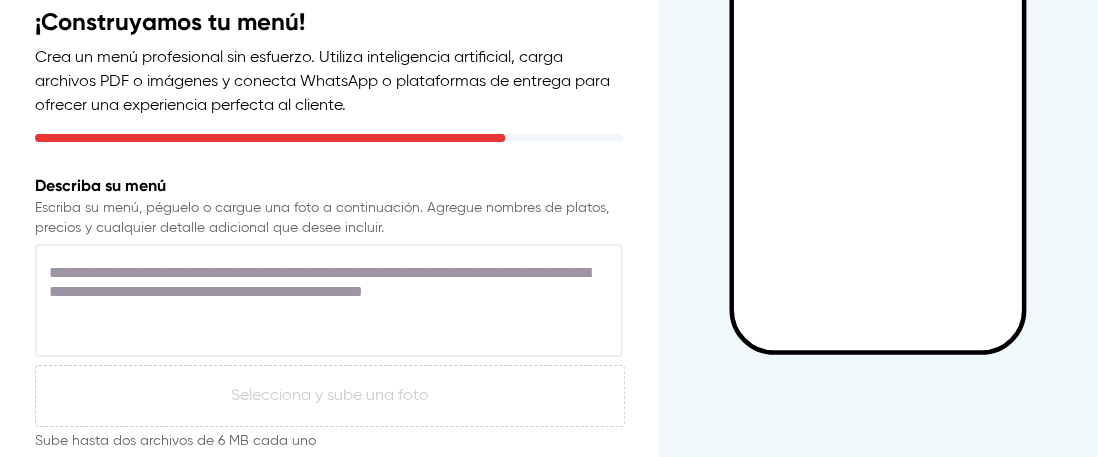 click at bounding box center [329, 301] 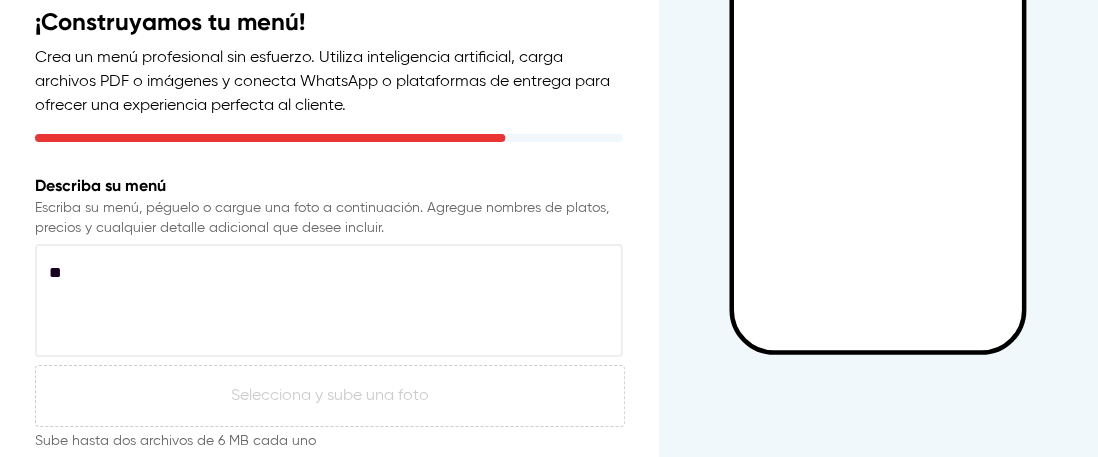 type on "*" 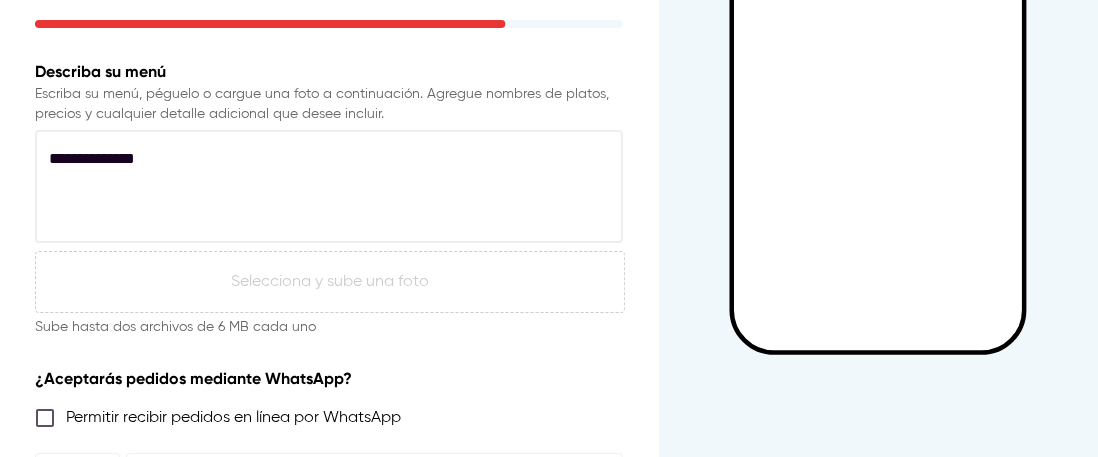 scroll, scrollTop: 300, scrollLeft: 0, axis: vertical 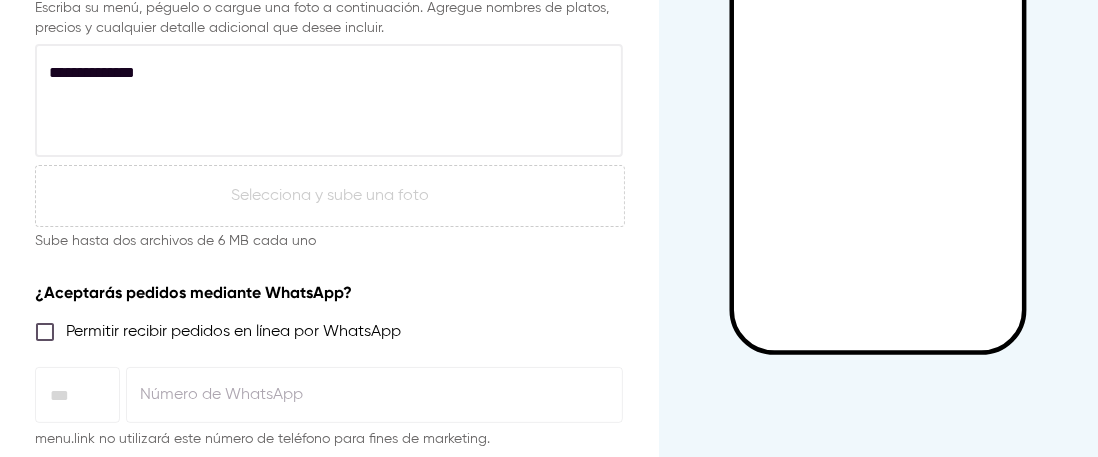 click on "**********" at bounding box center [322, 101] 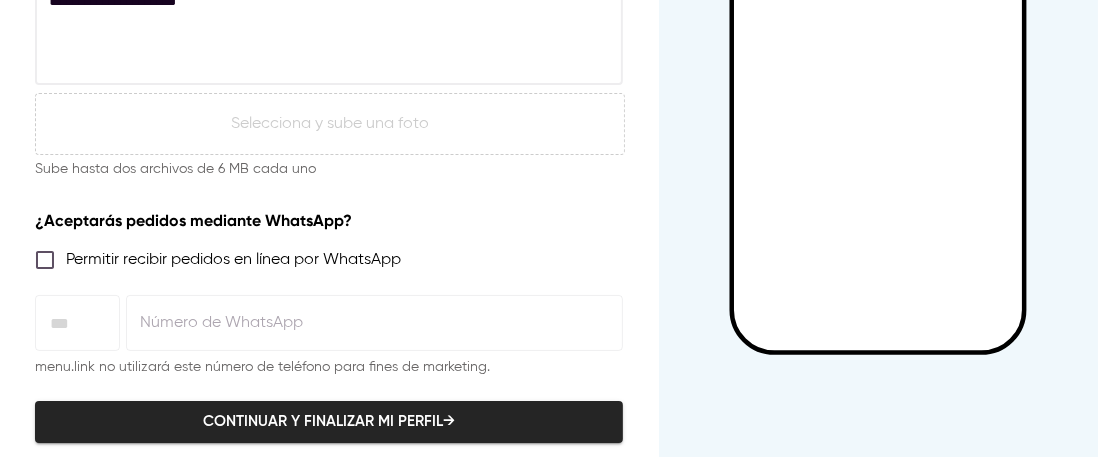 scroll, scrollTop: 400, scrollLeft: 0, axis: vertical 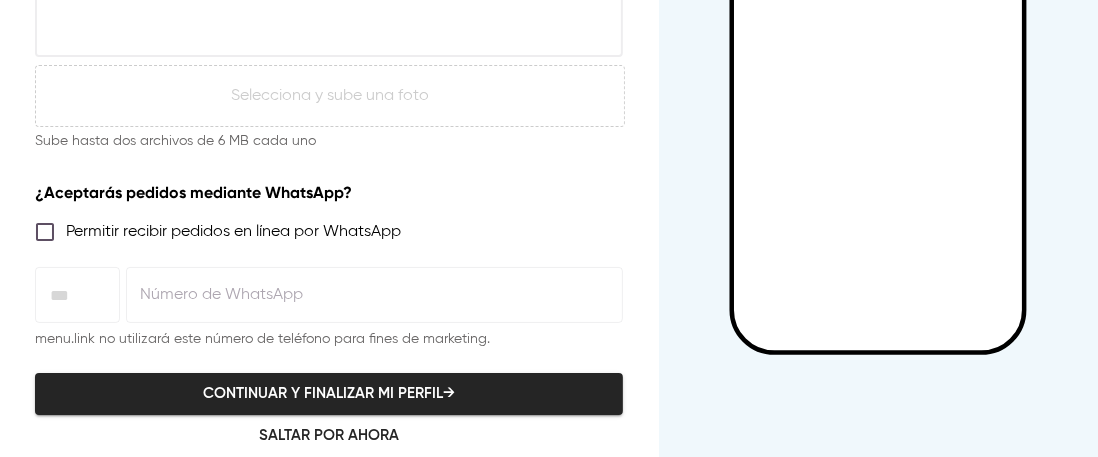type on "**********" 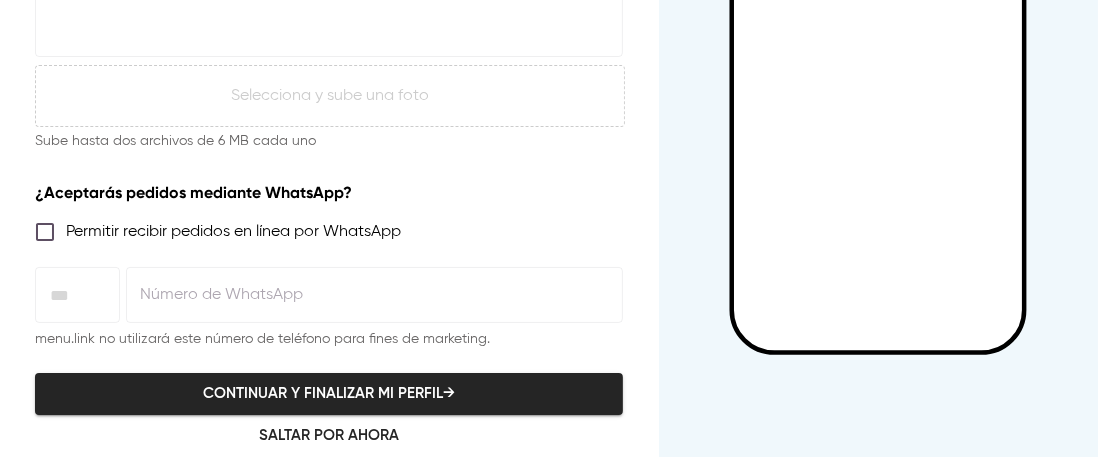 click on "[PHONE]" at bounding box center [329, 228] 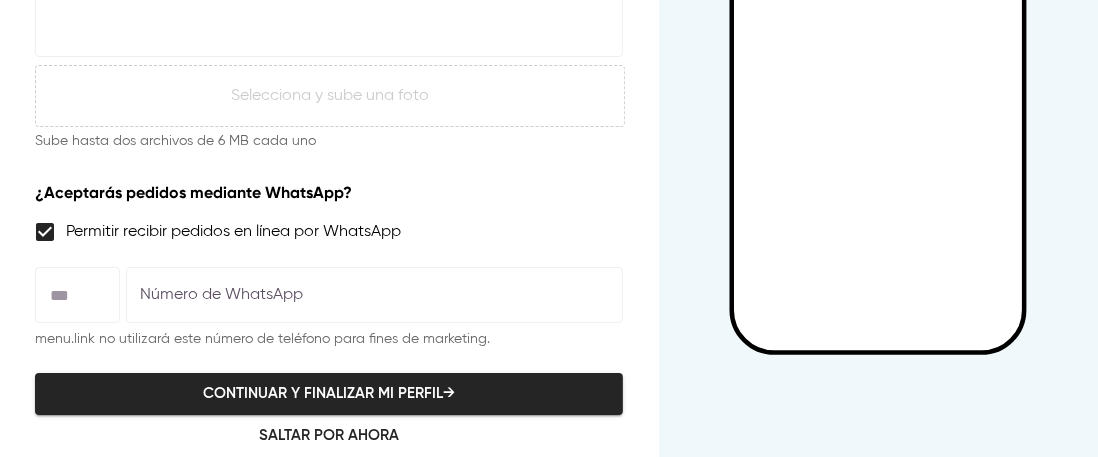 click at bounding box center [77, 295] 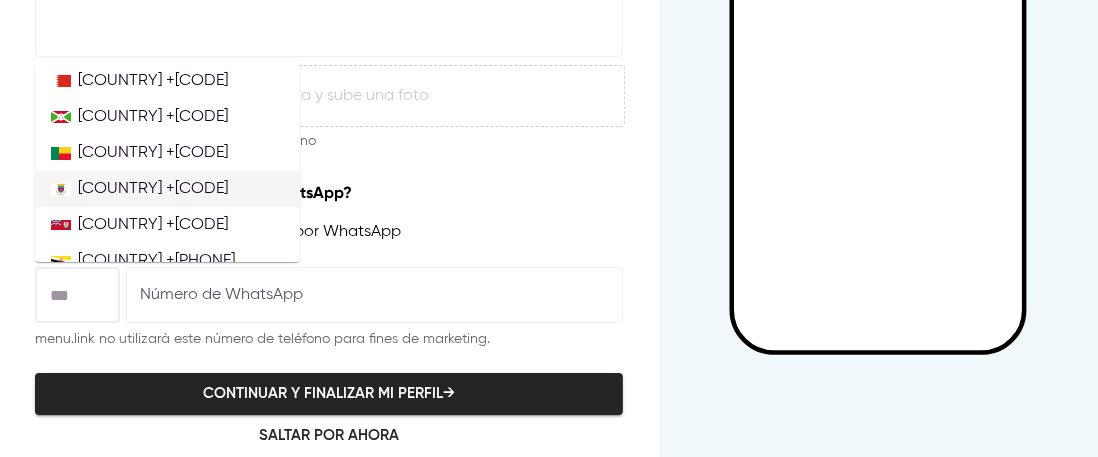 scroll, scrollTop: 900, scrollLeft: 0, axis: vertical 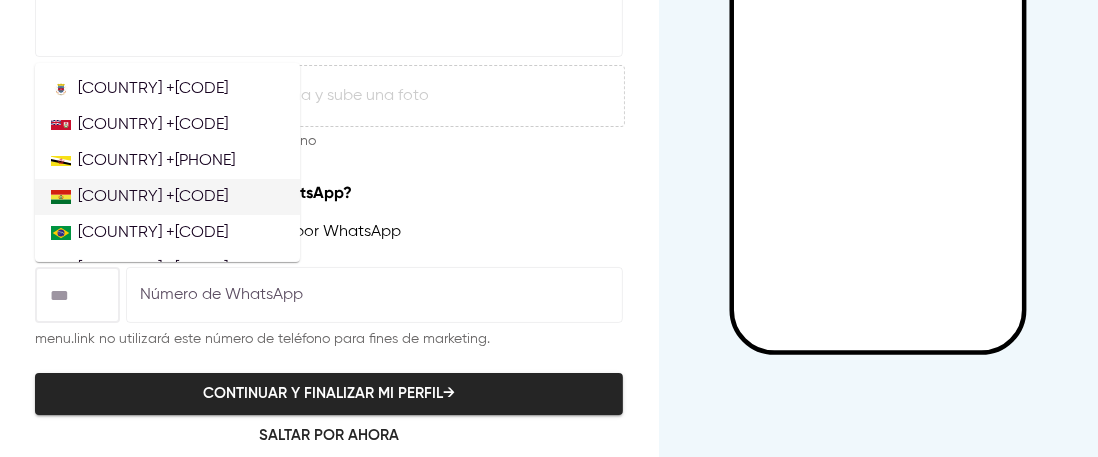 click on "[COUNTRY] +[CODE]" at bounding box center (167, 197) 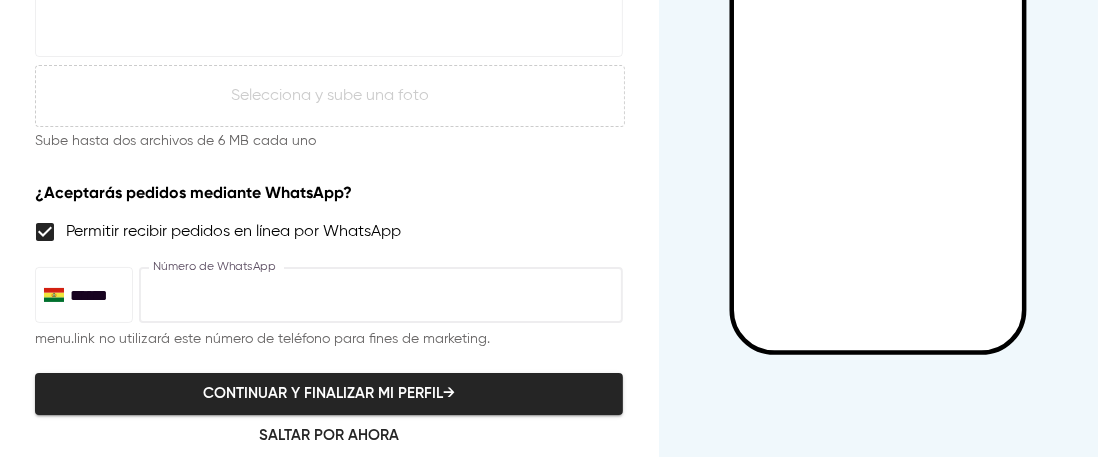 click at bounding box center (381, 295) 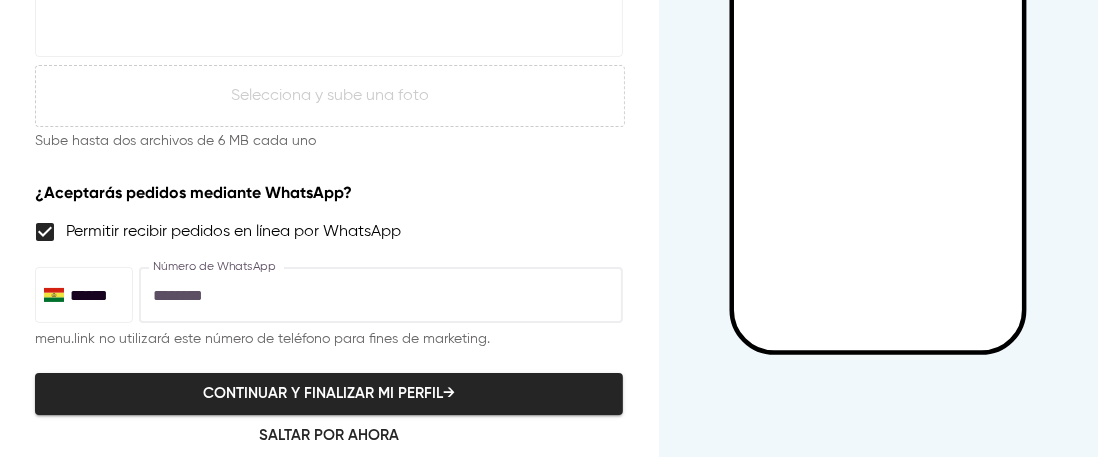 scroll, scrollTop: 439, scrollLeft: 0, axis: vertical 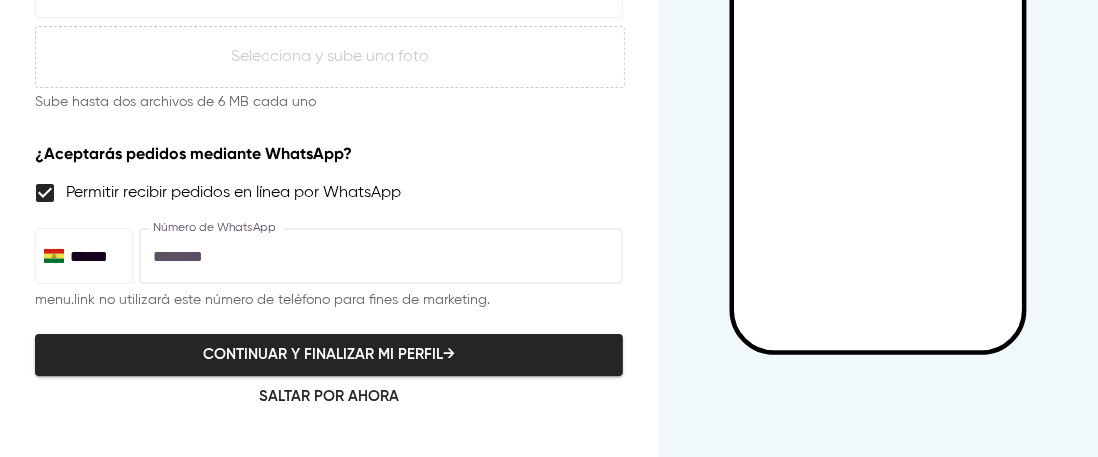 type on "********" 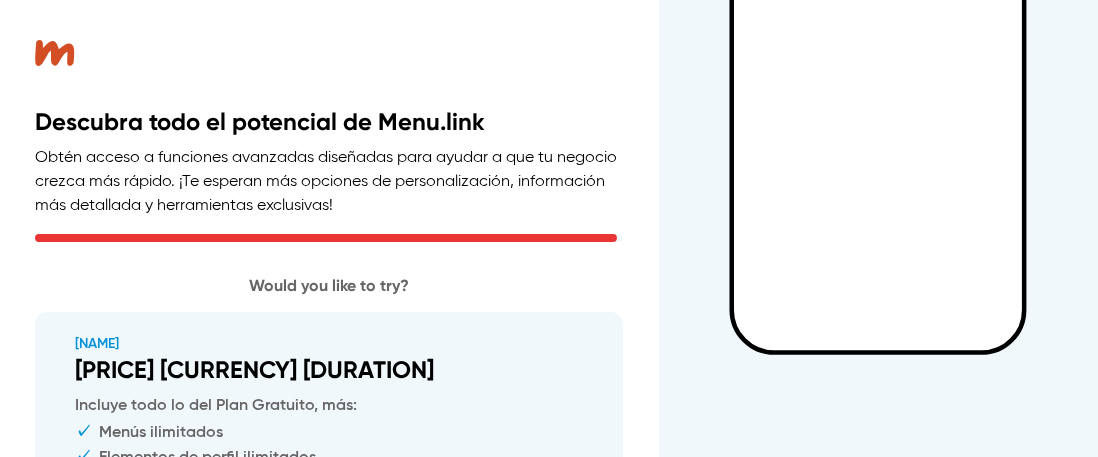 scroll, scrollTop: 0, scrollLeft: 0, axis: both 